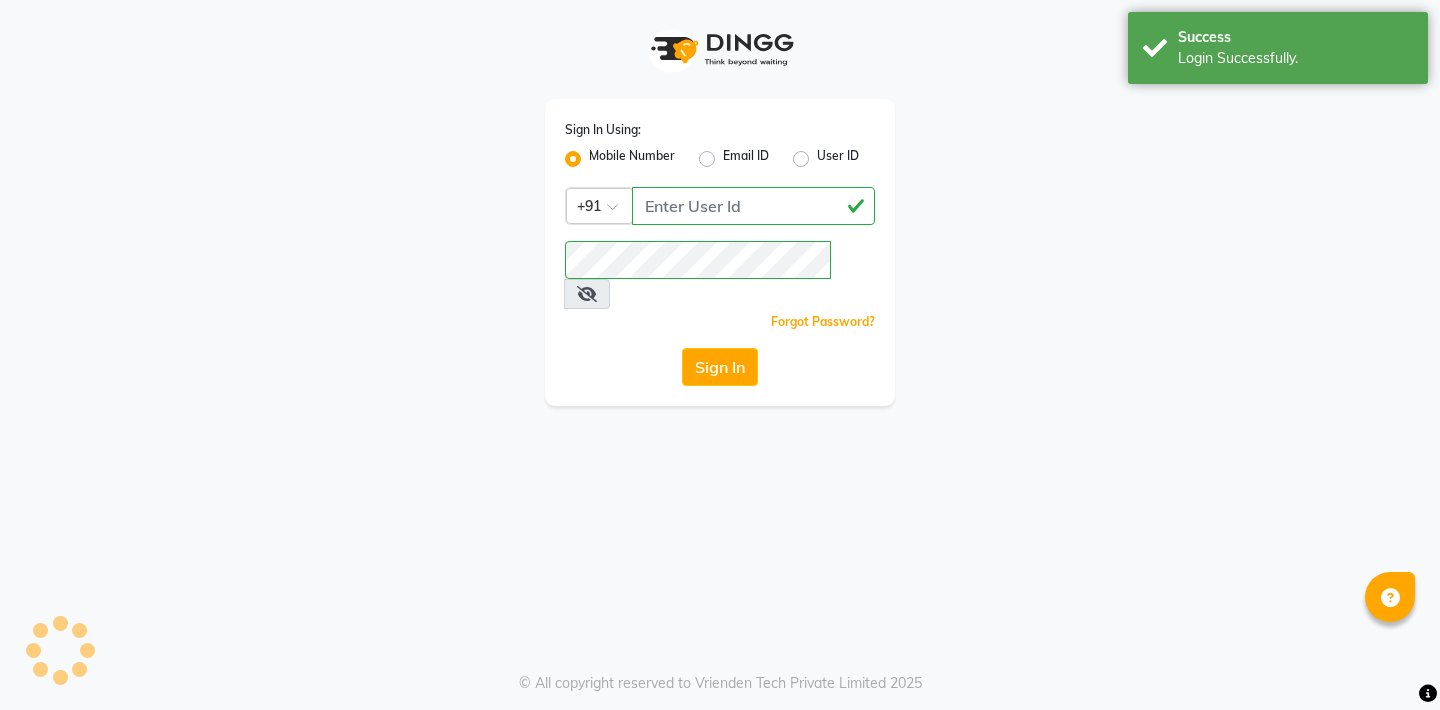 scroll, scrollTop: 0, scrollLeft: 0, axis: both 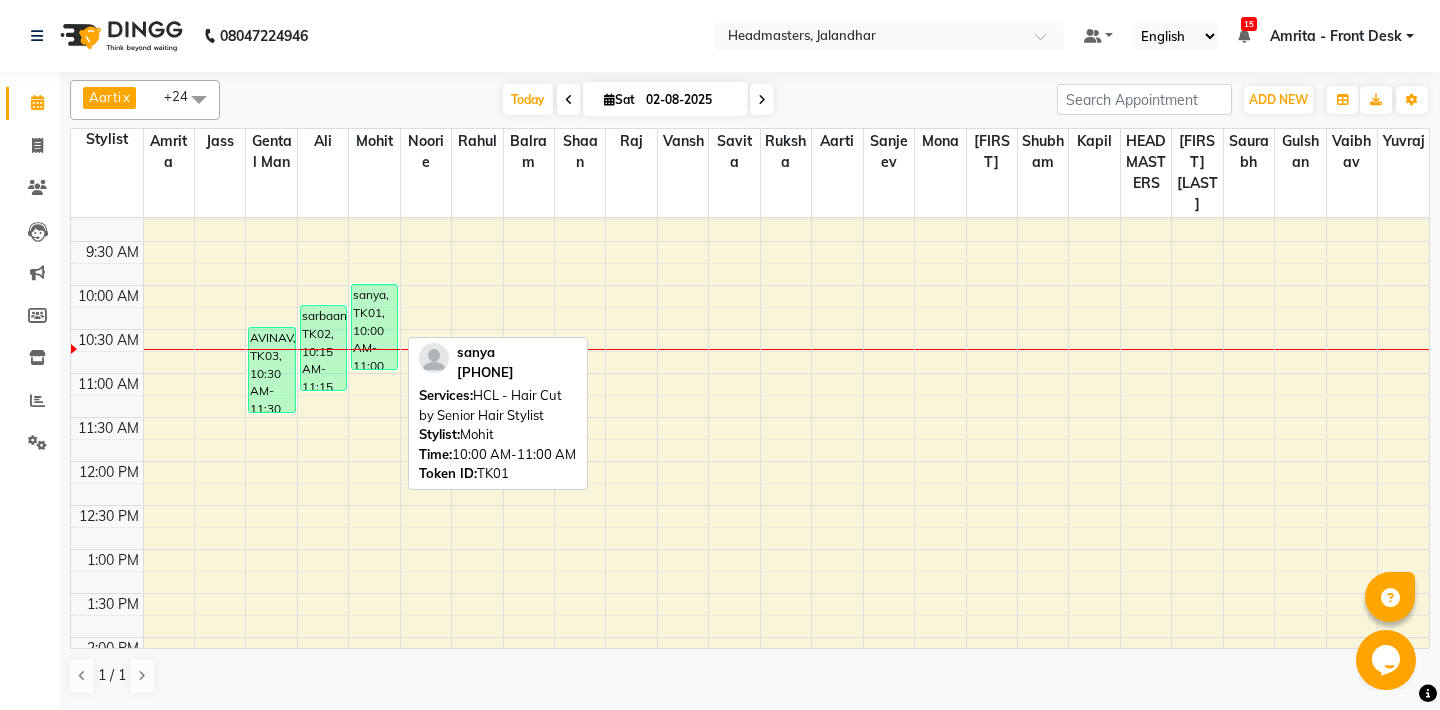 click on "sanya, TK01, 10:00 AM-11:00 AM, HCL - Hair Cut by Senior Hair Stylist" at bounding box center [374, 327] 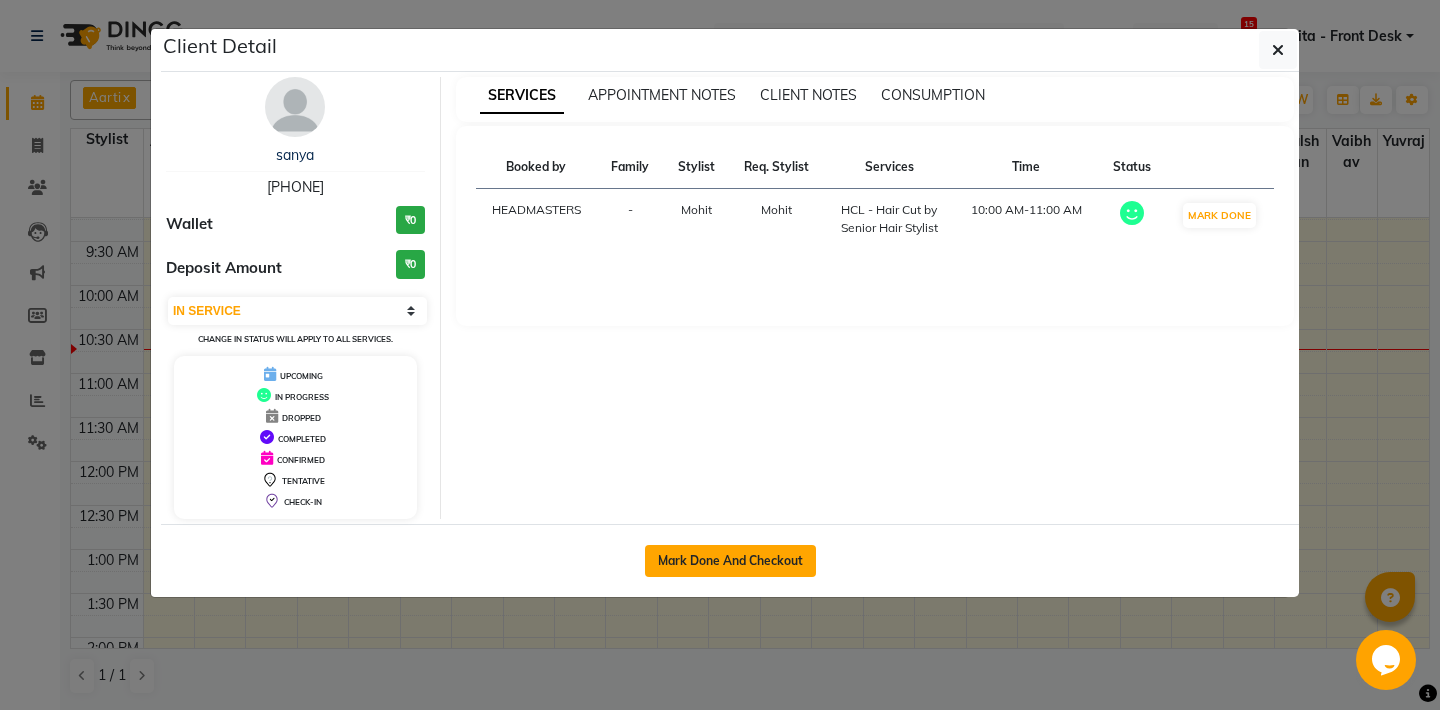 click on "Mark Done And Checkout" 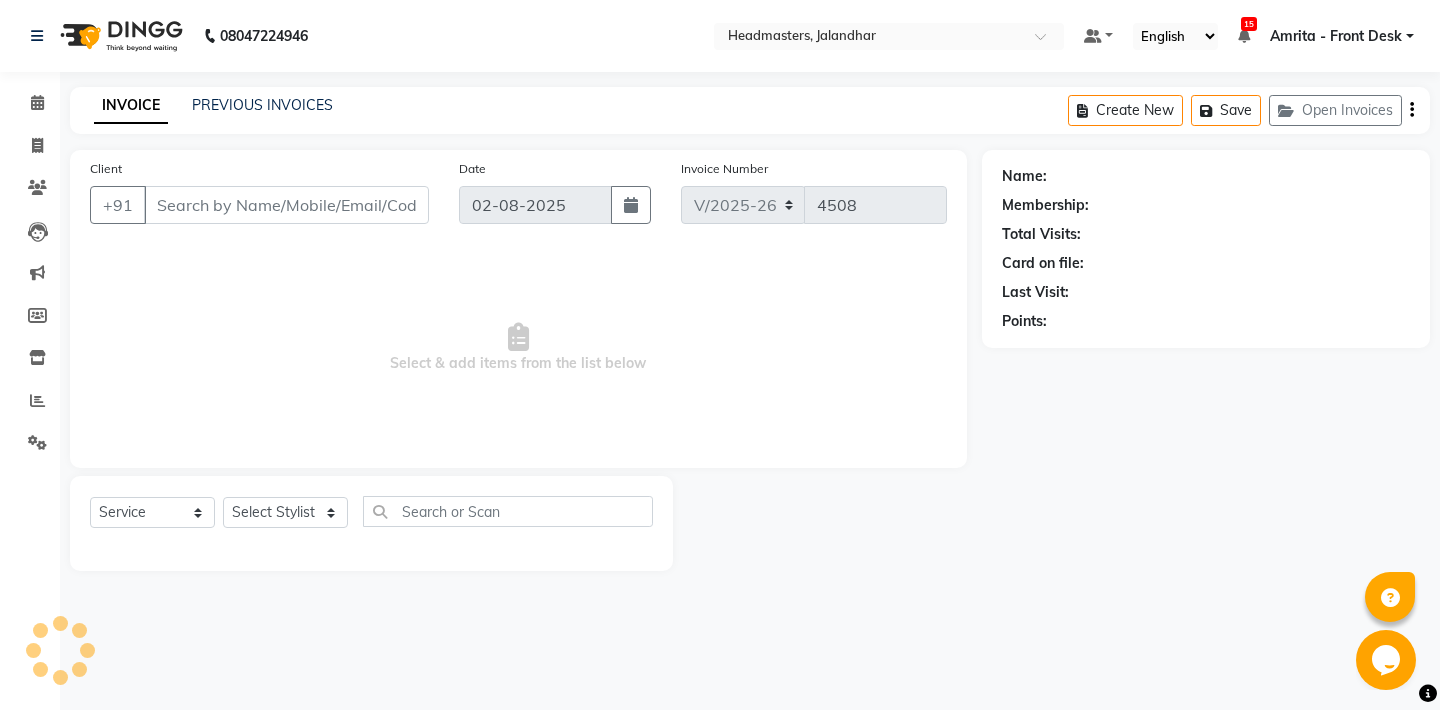 type on "[PHONE]" 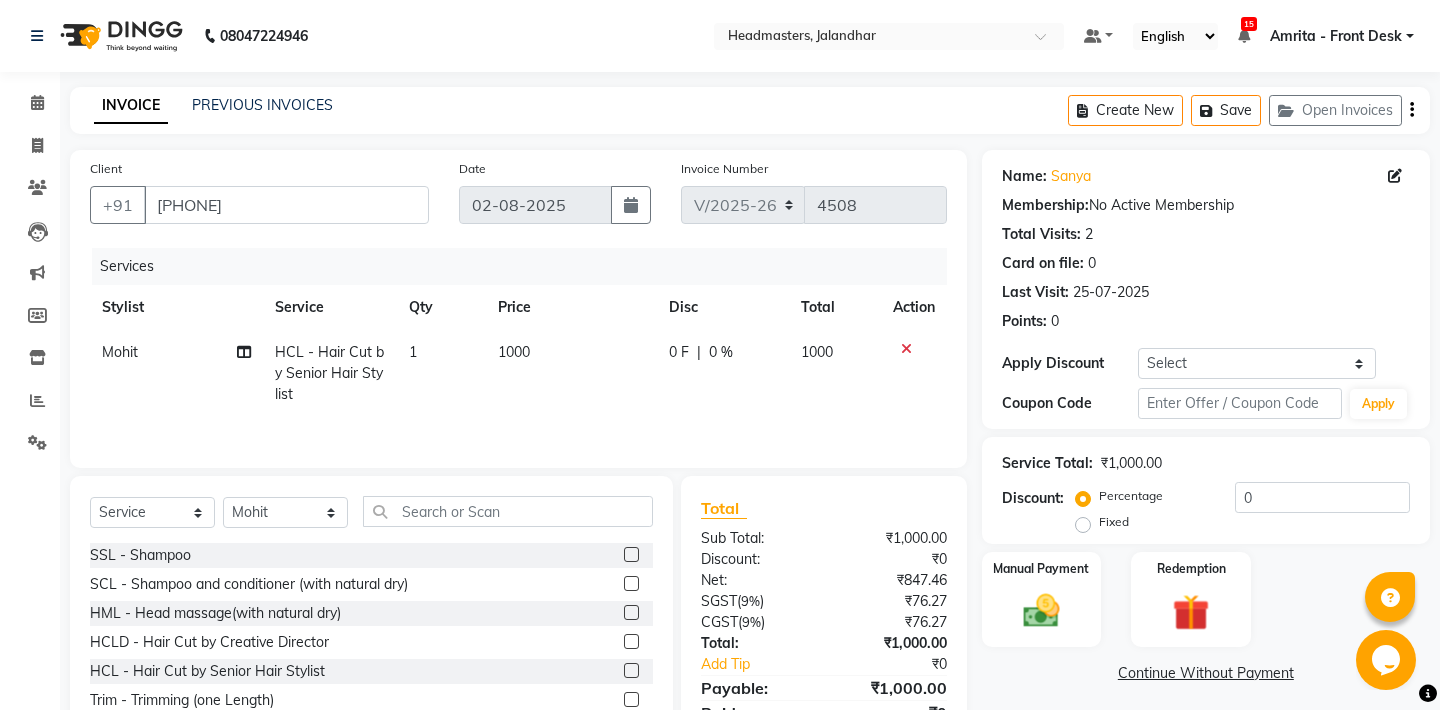 scroll, scrollTop: 90, scrollLeft: 0, axis: vertical 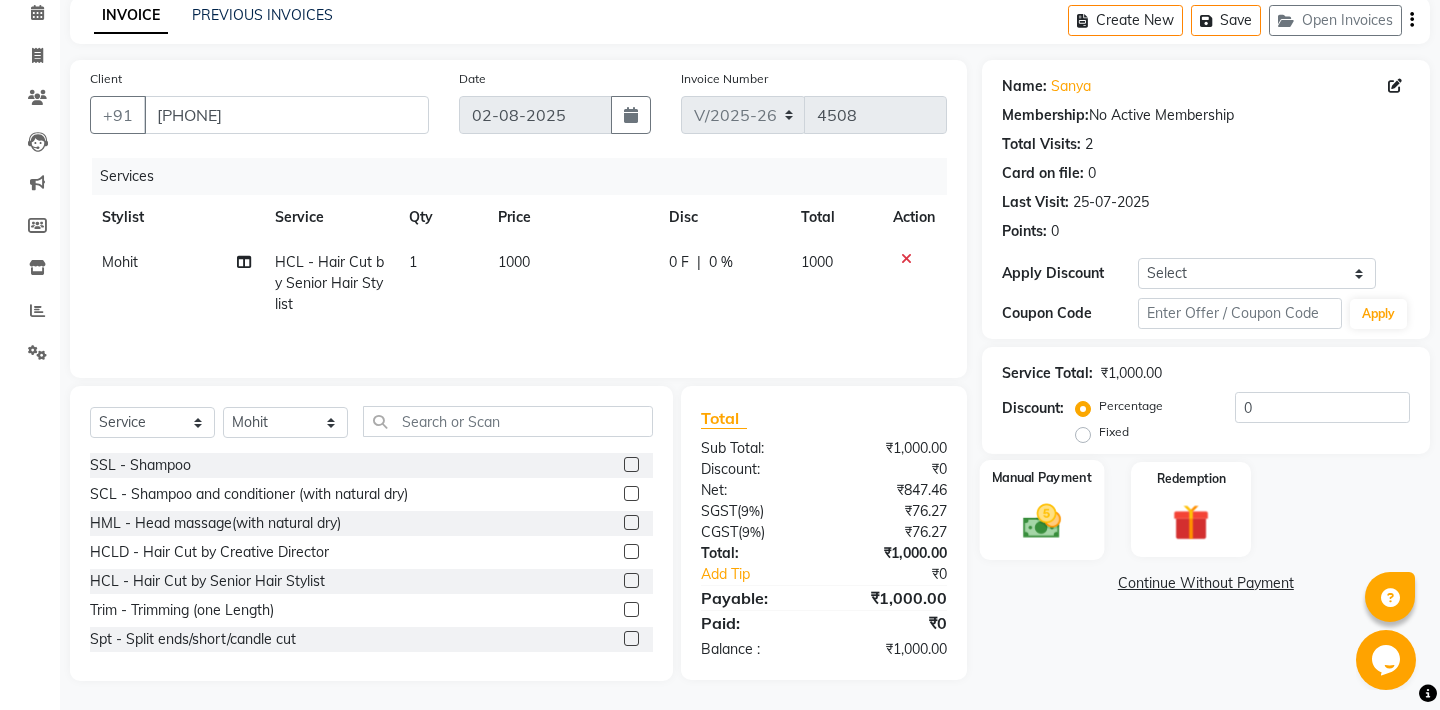 click on "Manual Payment" 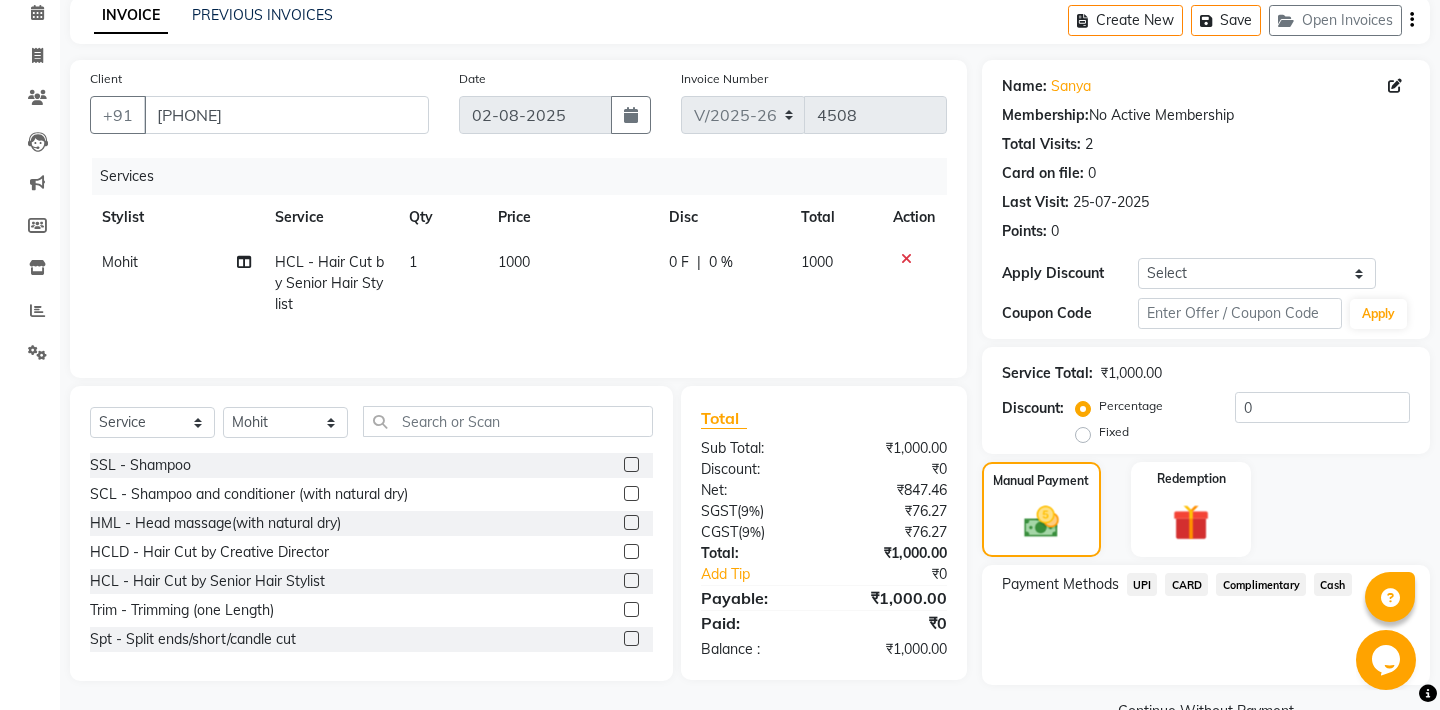 click on "UPI" 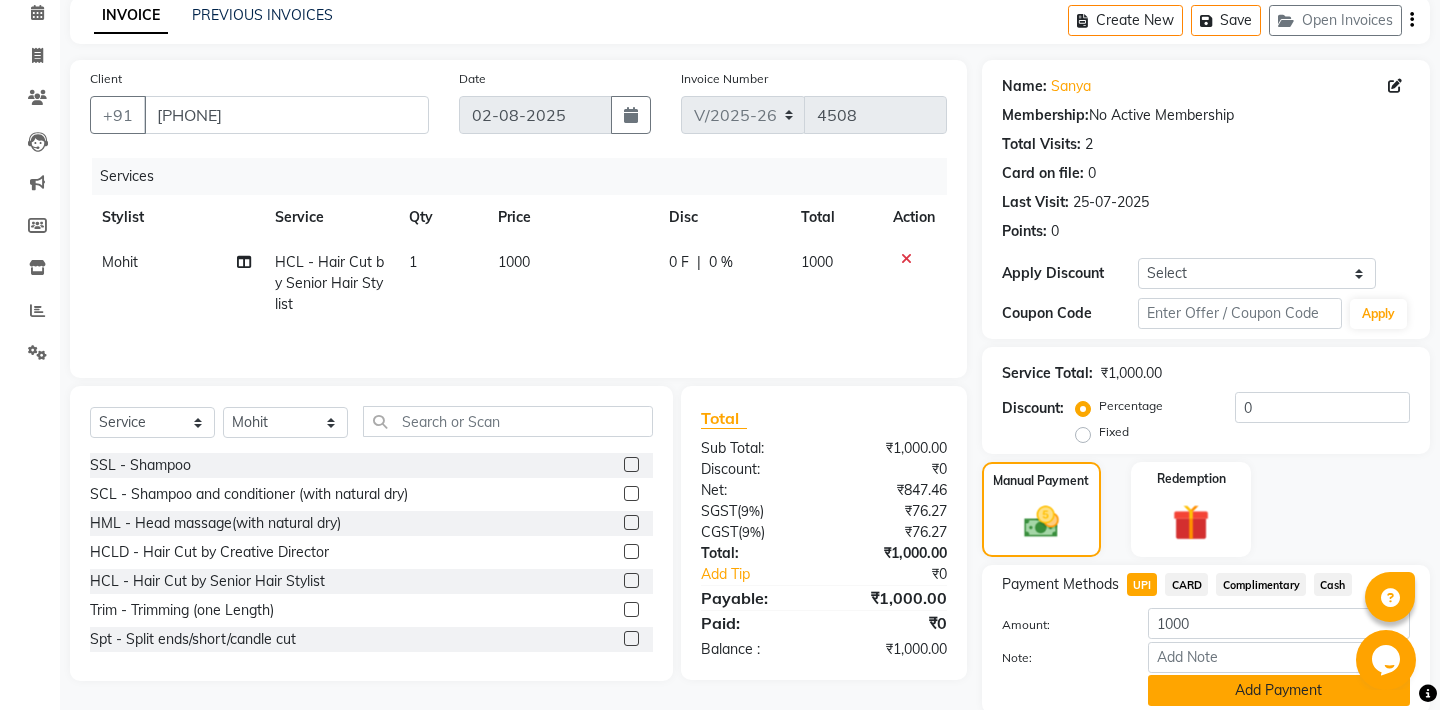 scroll, scrollTop: 164, scrollLeft: 0, axis: vertical 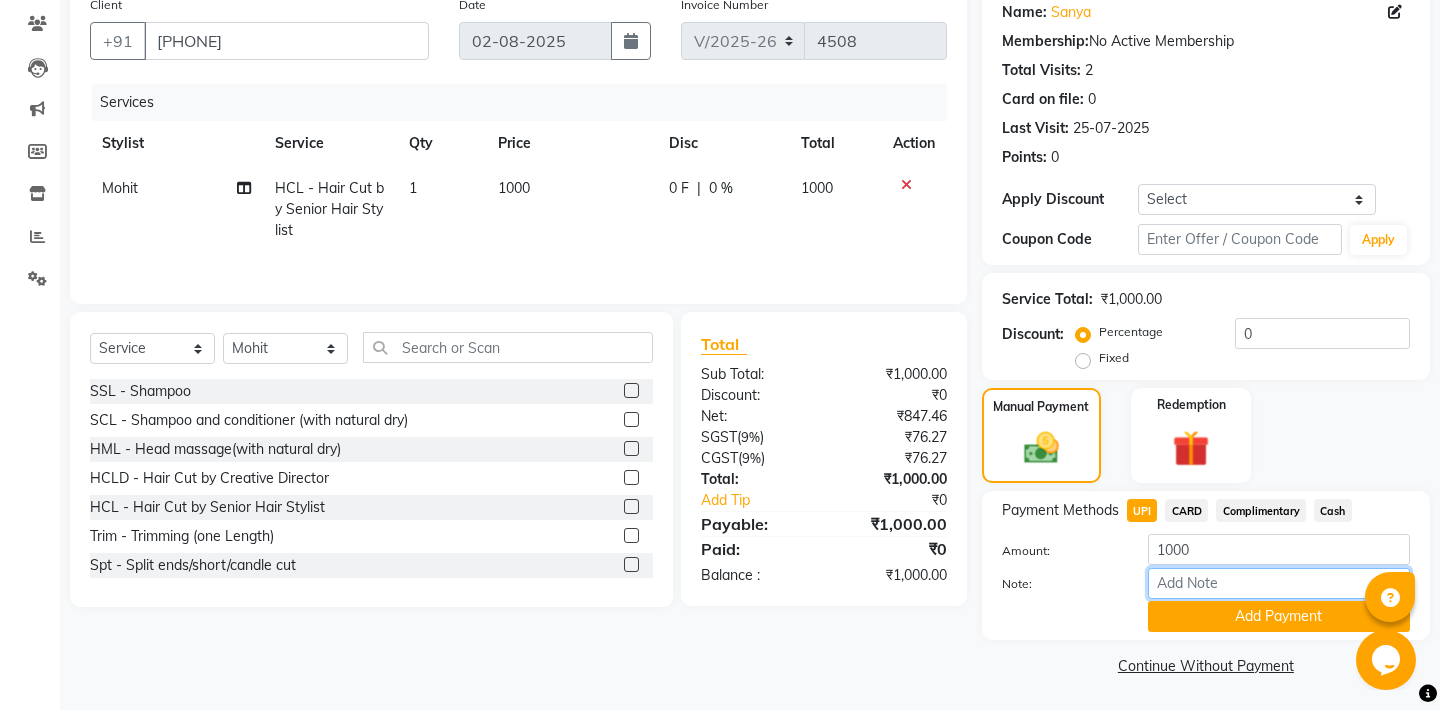 click on "Note:" at bounding box center [1279, 583] 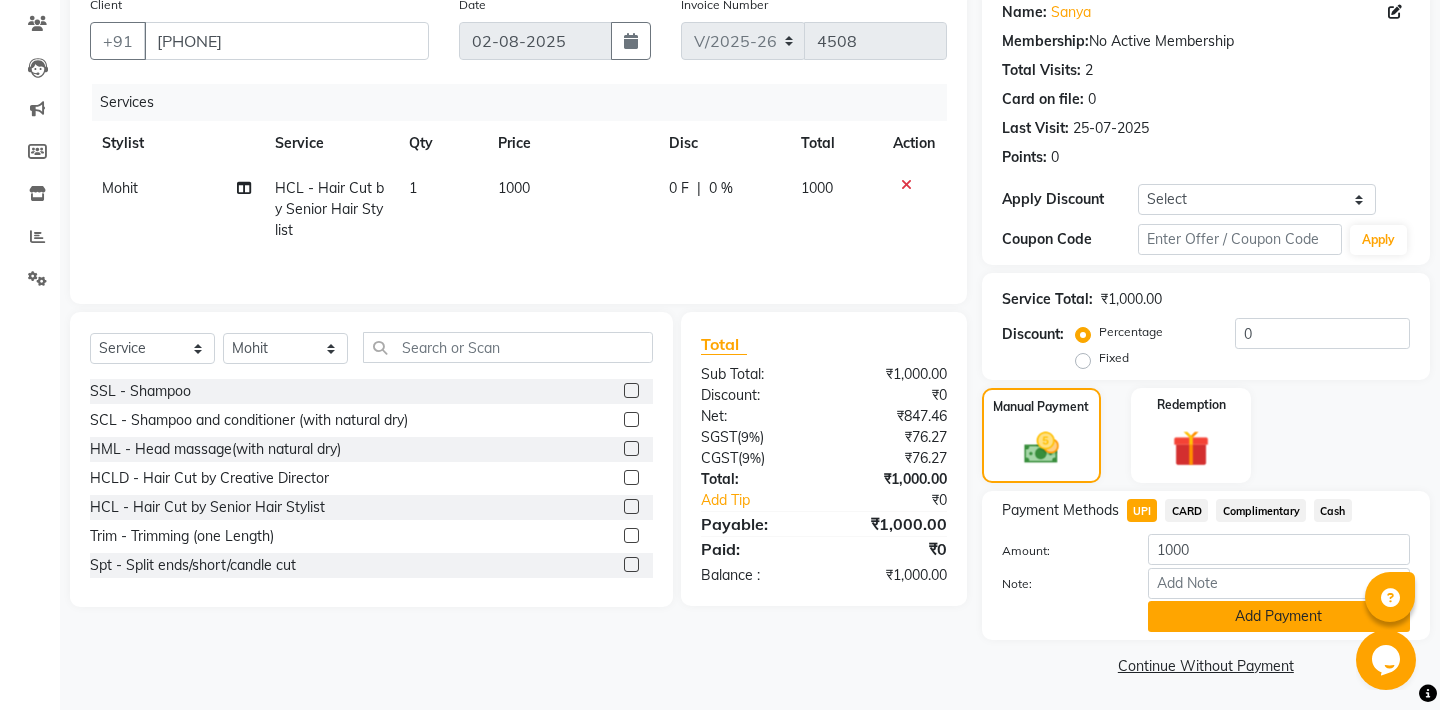 click on "Add Payment" 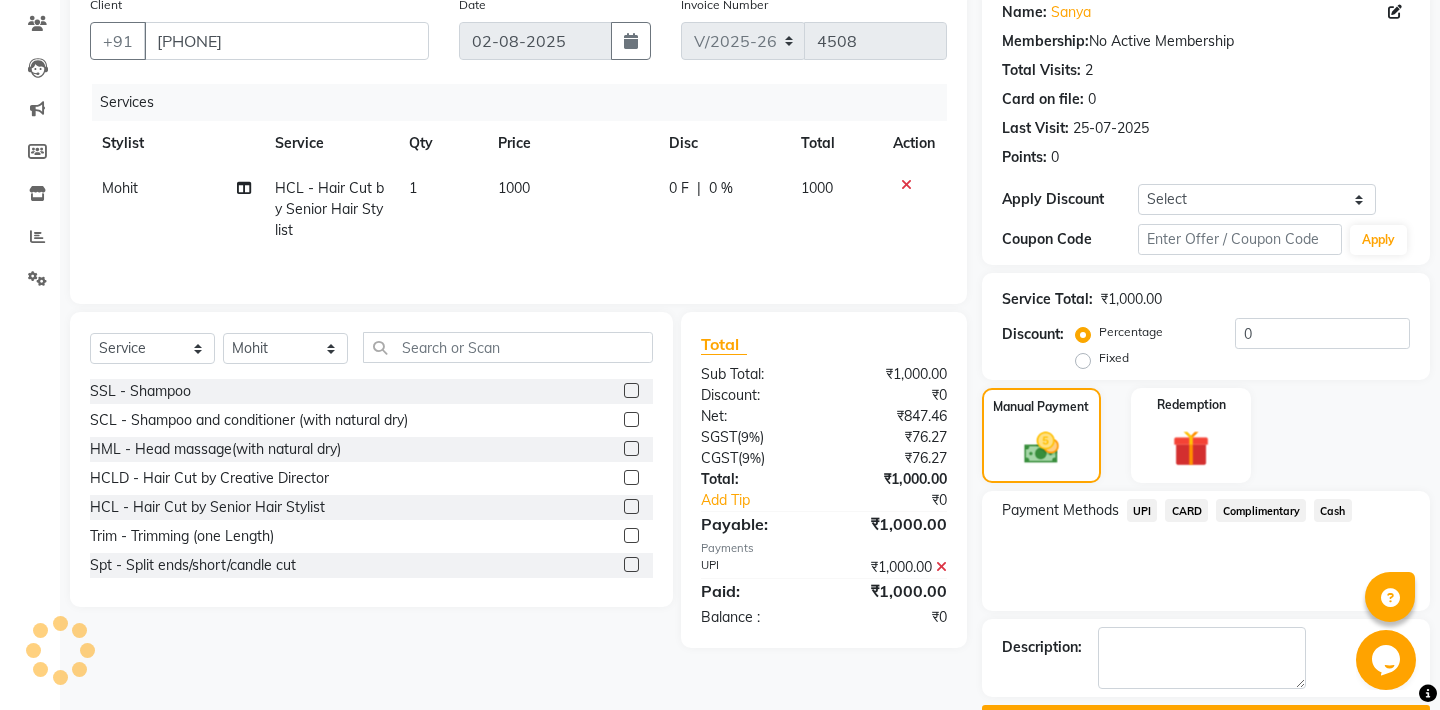 scroll, scrollTop: 219, scrollLeft: 0, axis: vertical 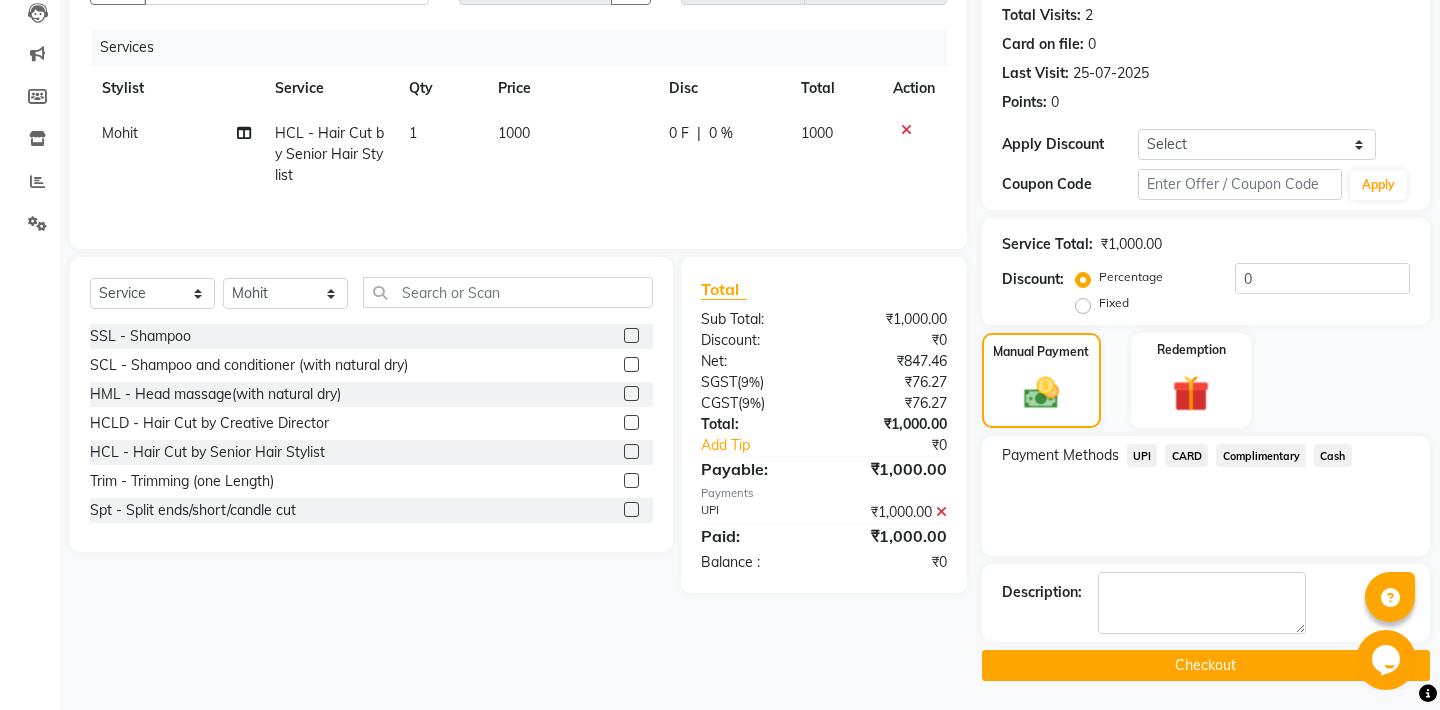 click on "Checkout" 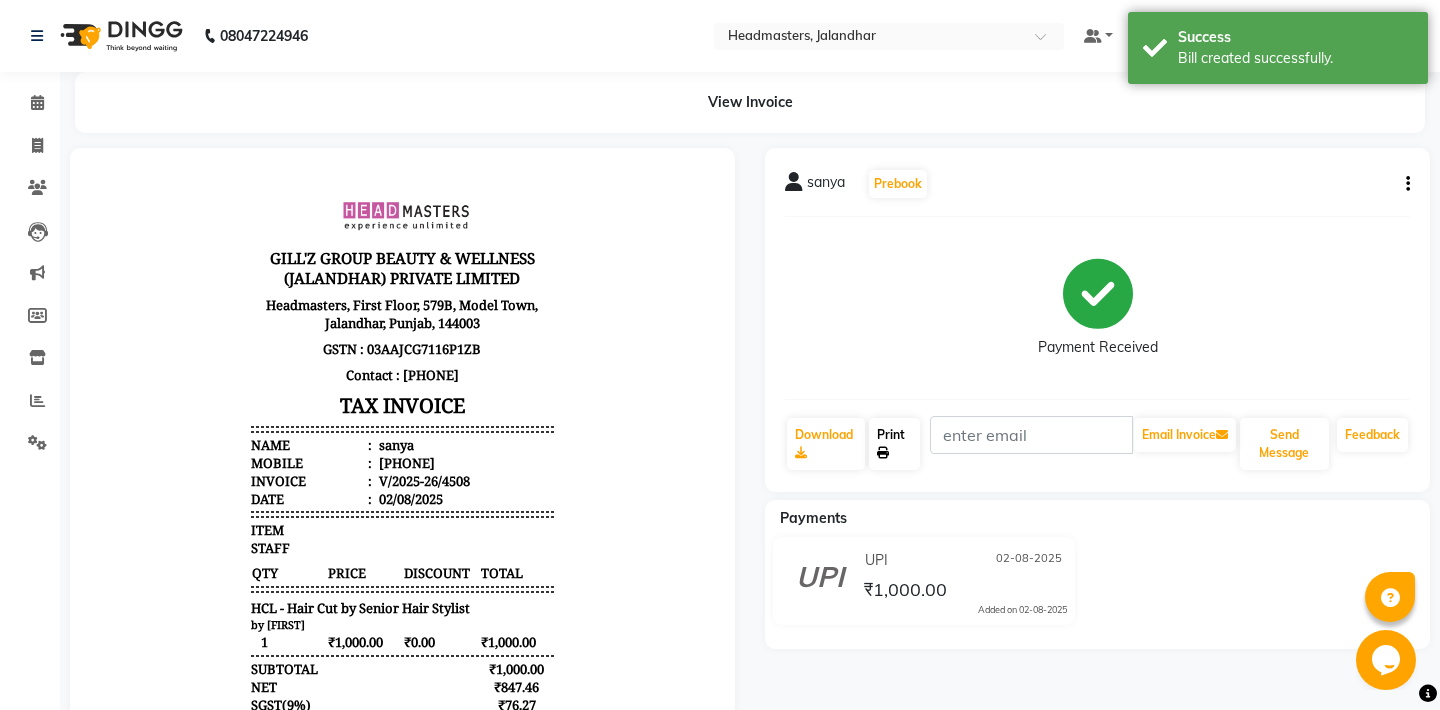 scroll, scrollTop: 0, scrollLeft: 0, axis: both 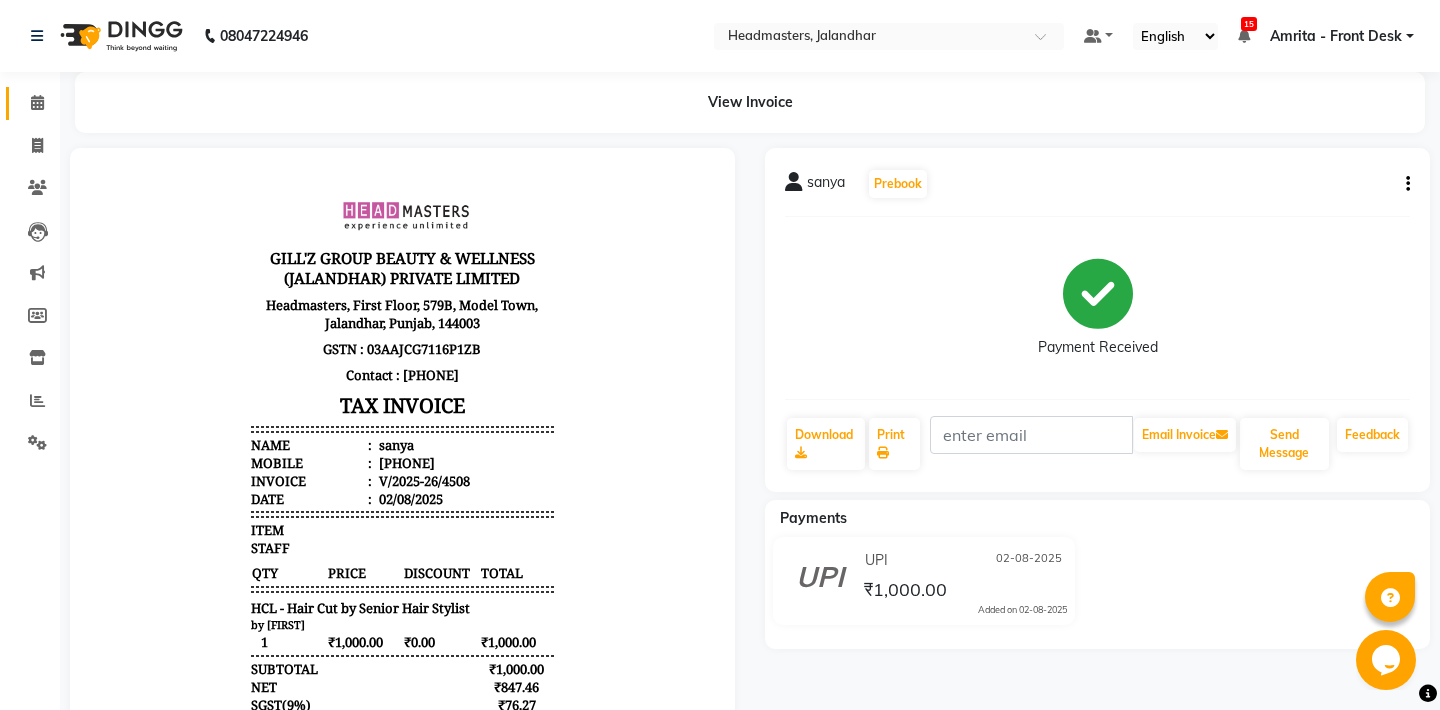 click 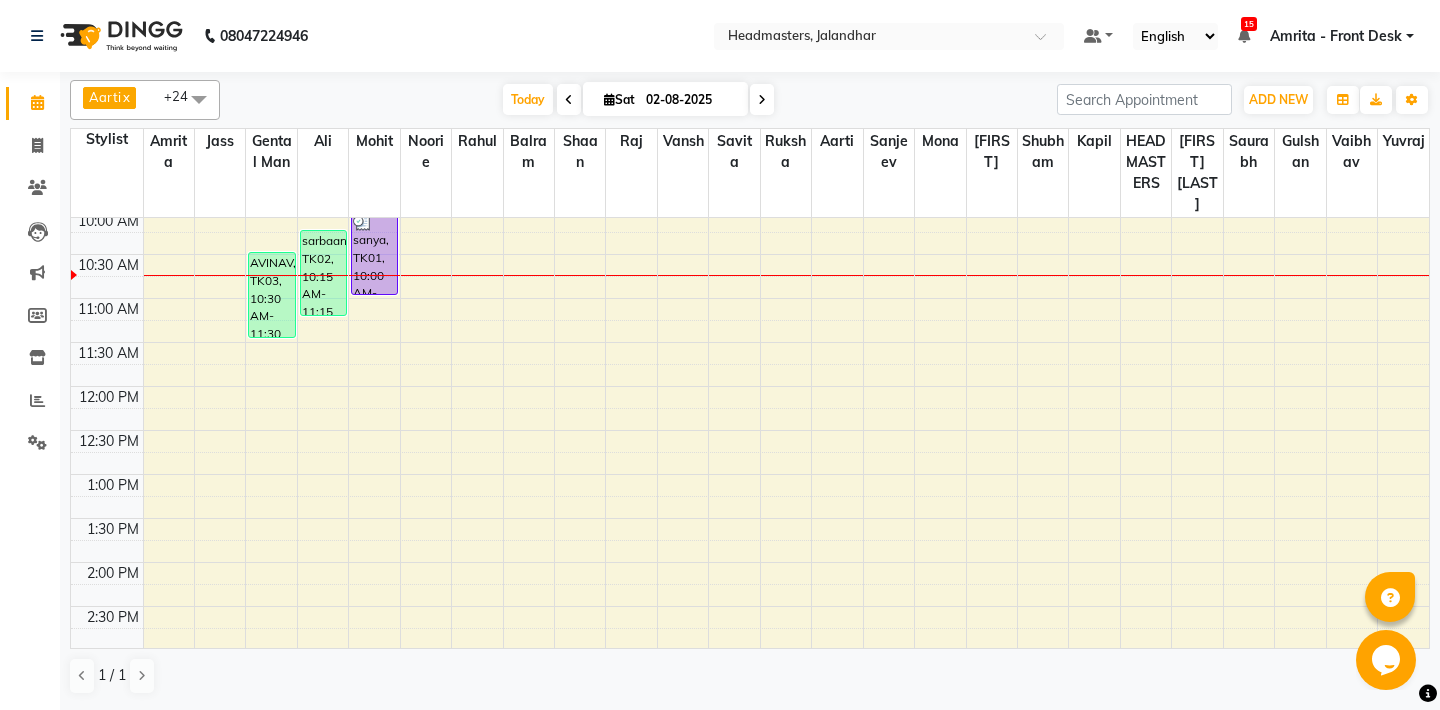 scroll, scrollTop: 216, scrollLeft: 0, axis: vertical 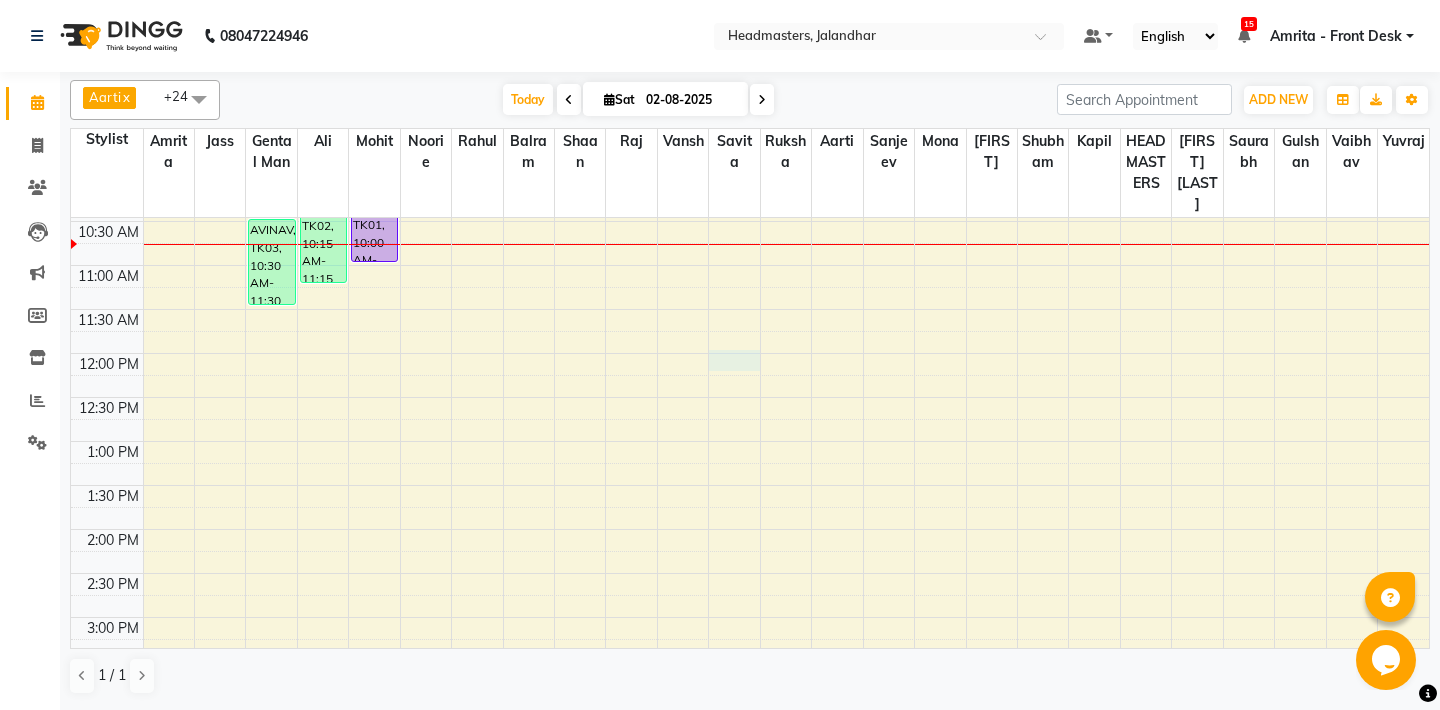 click on "[FIRST], TK03, 10:30 AM-11:30 AM, HCG - Hair Cut by Senior Hair Stylist    [LAST], TK02, 10:15 AM-11:15 AM, HCL - Hair Cut by Senior Hair Stylist     [LAST], TK01, 10:00 AM-11:00 AM, HCL - Hair Cut by Senior Hair Stylist" at bounding box center [750, 617] 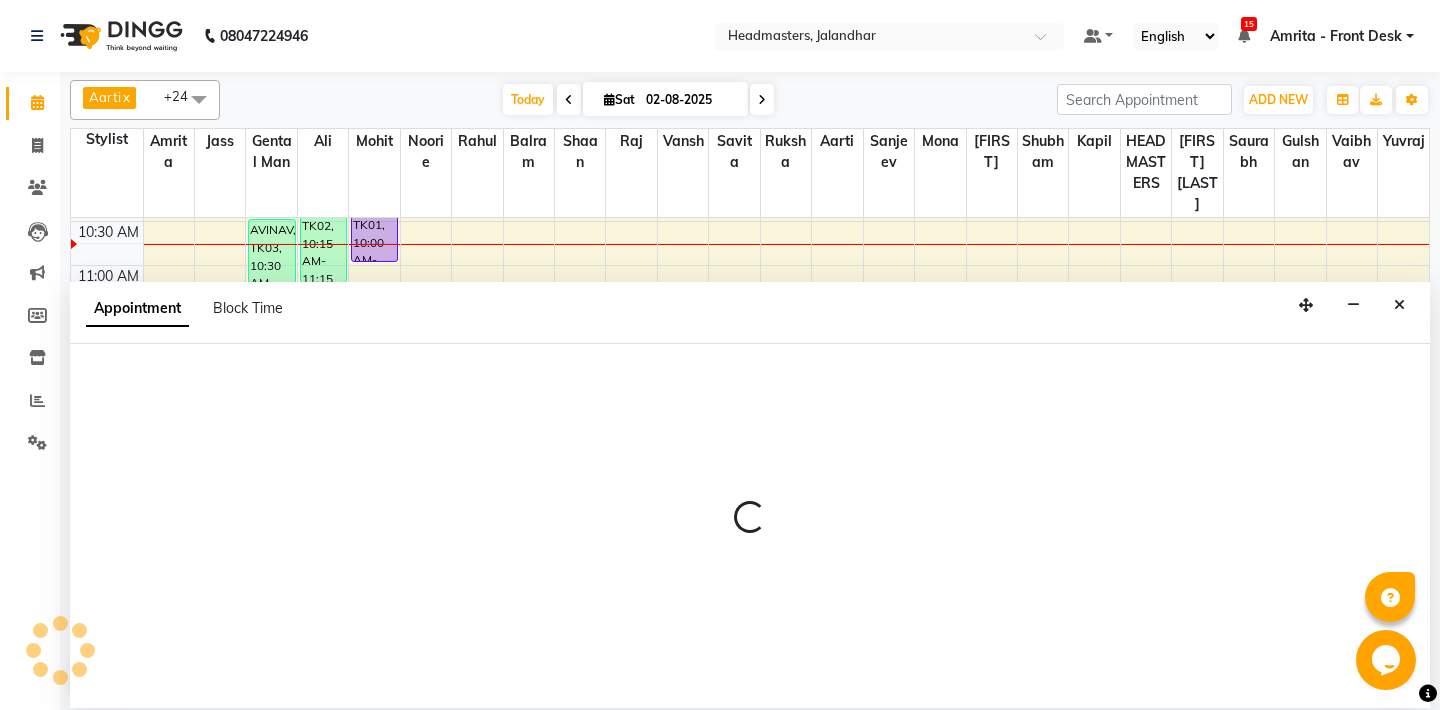 select on "60732" 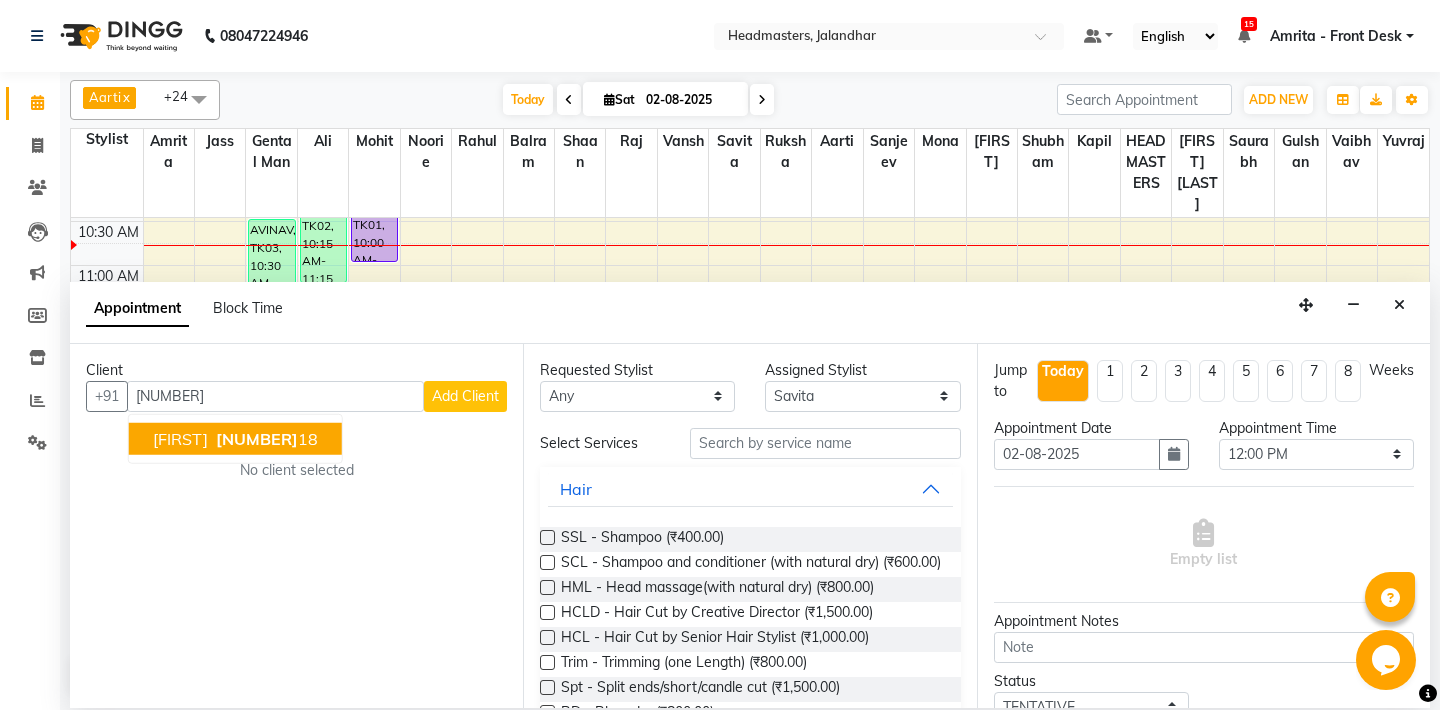 click on "[FIRST]   [NUMBER]" at bounding box center [235, 439] 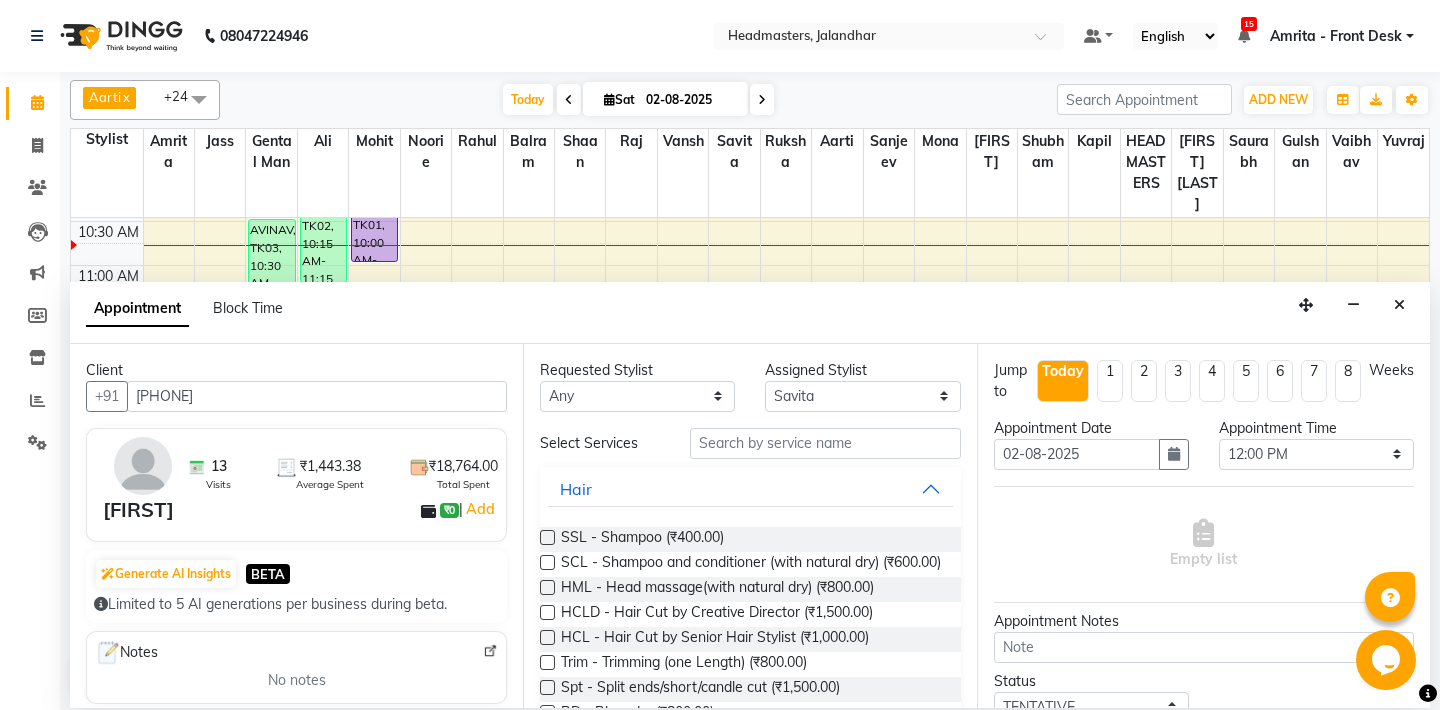 type on "[PHONE]" 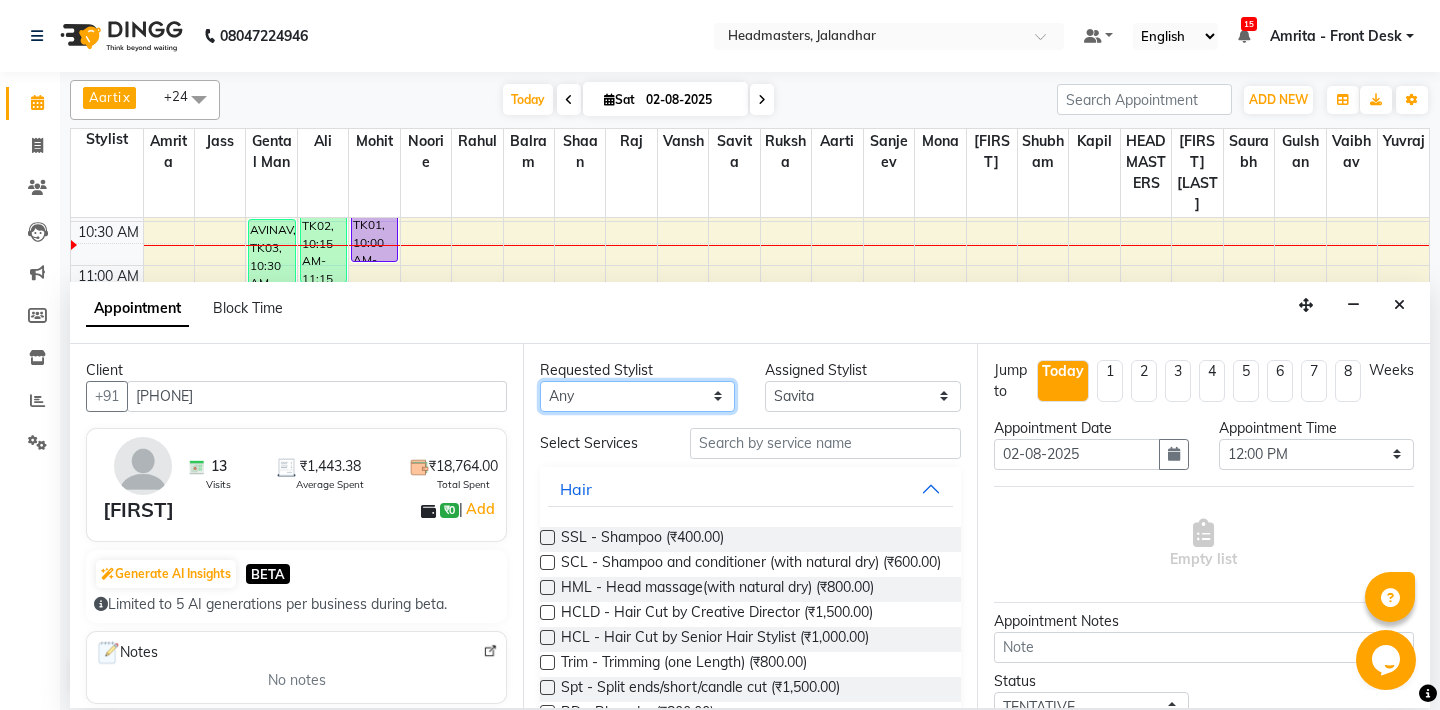 click on "Any Aarti Ali Amrita Balram Gental Man Gulshan HEADMASTERS Jass Kapil Manpreet Mohit Mona Noorie Rahul Raj Ricky Ruksha Sanjeev Saurabh  Savita Shaan Shubham Vaibhav Vansh Varun Bhardwaj Yuvraj" at bounding box center (637, 396) 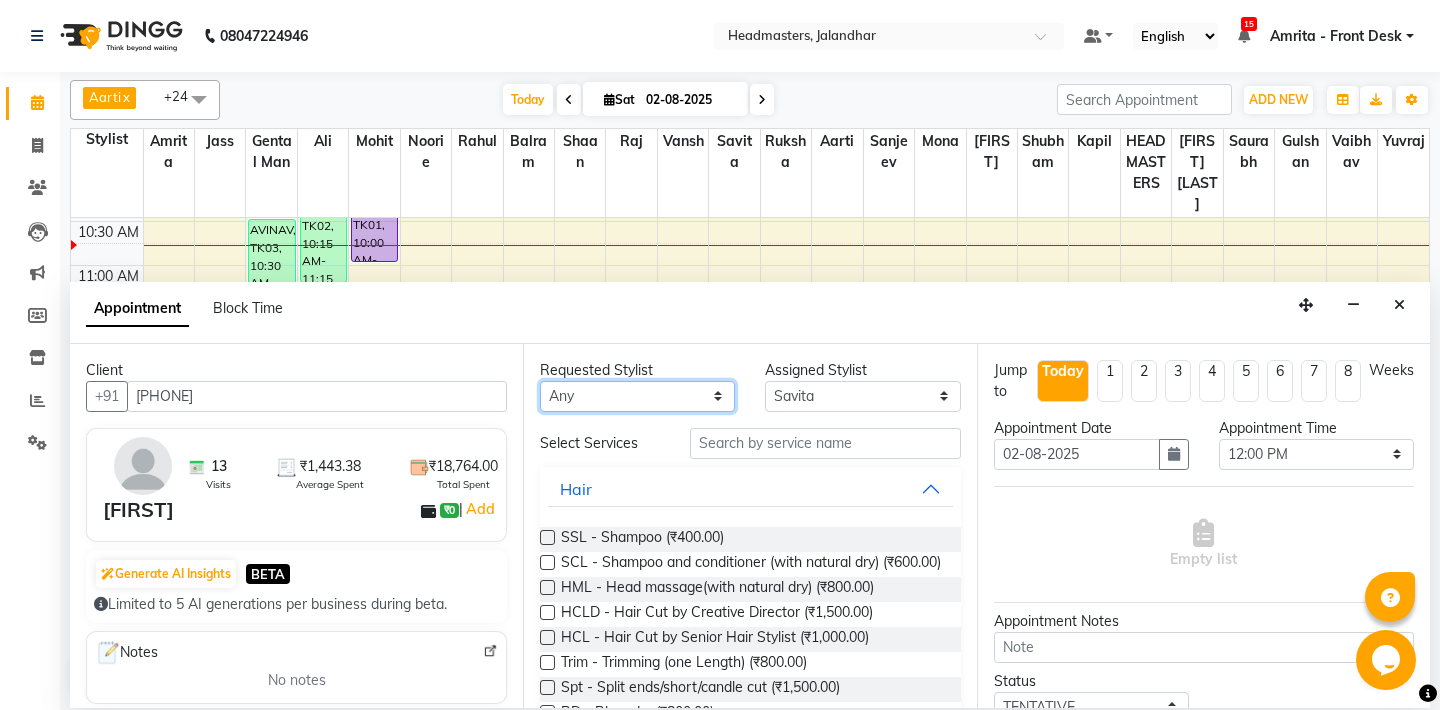select on "60730" 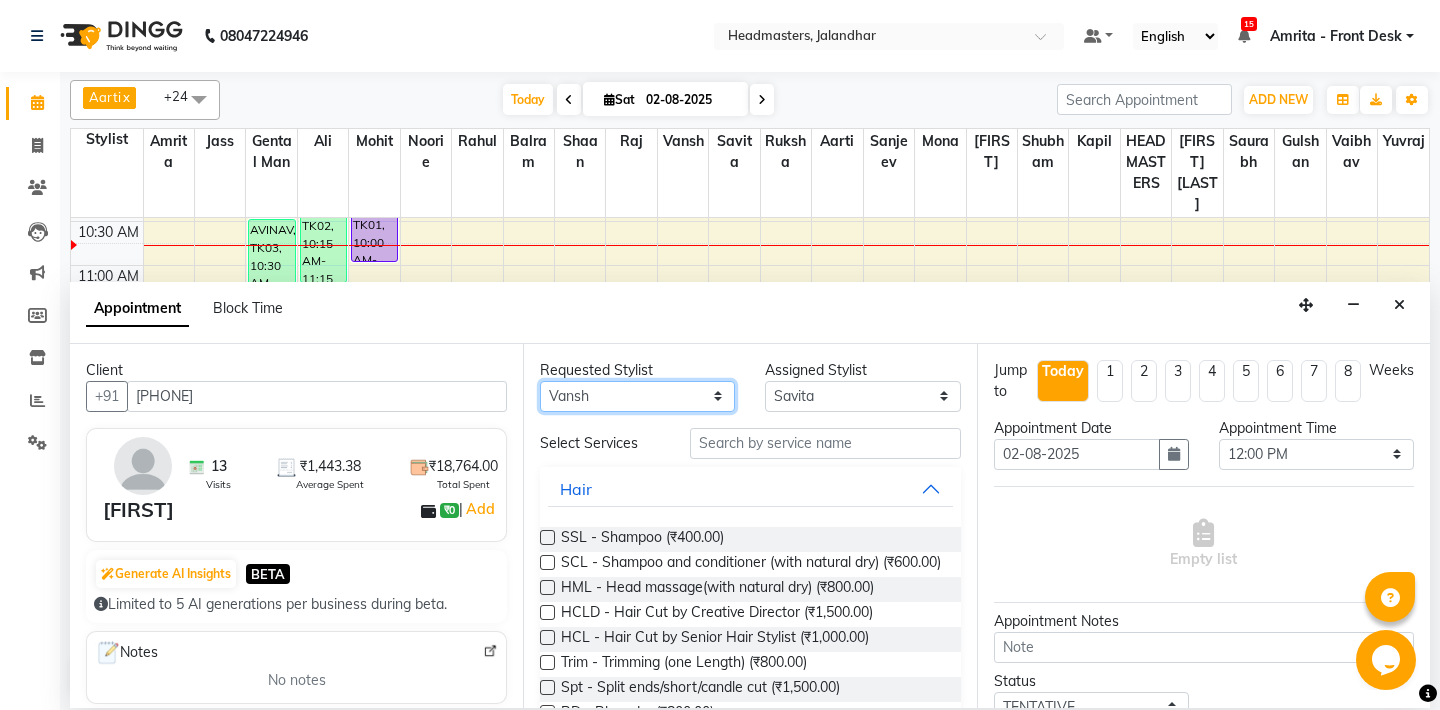 click on "Vansh" at bounding box center (0, 0) 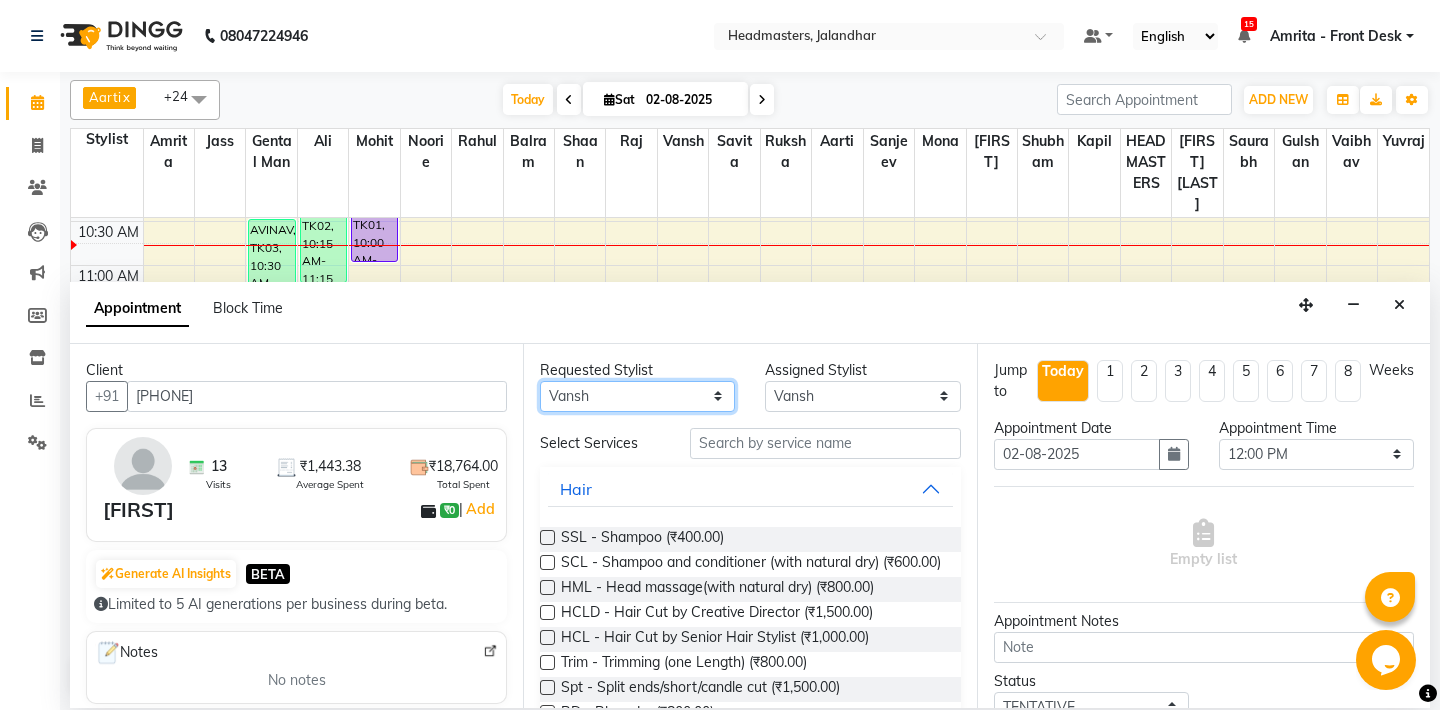 click on "Any Aarti Ali Amrita Balram Gental Man Gulshan HEADMASTERS Jass Kapil Manpreet Mohit Mona Noorie Rahul Raj Ricky Ruksha Sanjeev Saurabh  Savita Shaan Shubham Vaibhav Vansh Varun Bhardwaj Yuvraj" at bounding box center (637, 396) 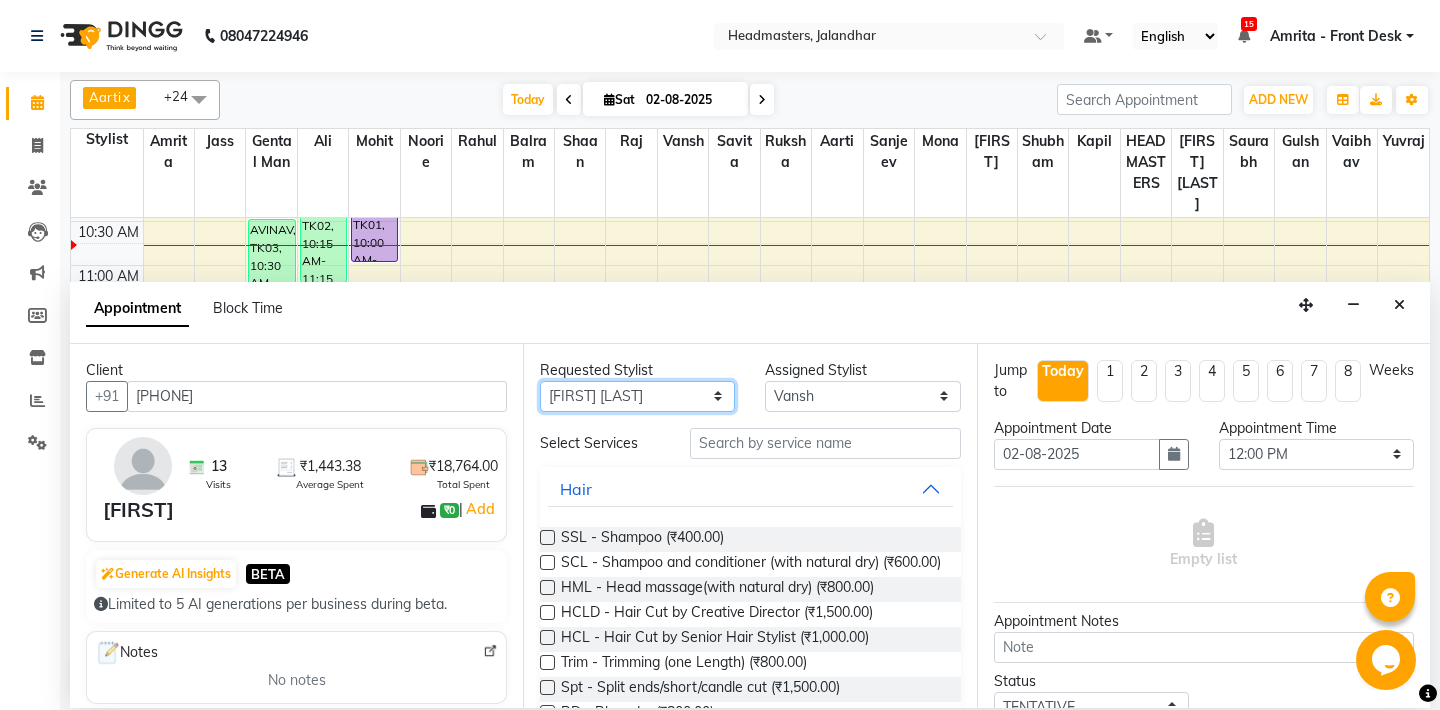 click on "[FIRST] [LAST]" at bounding box center [0, 0] 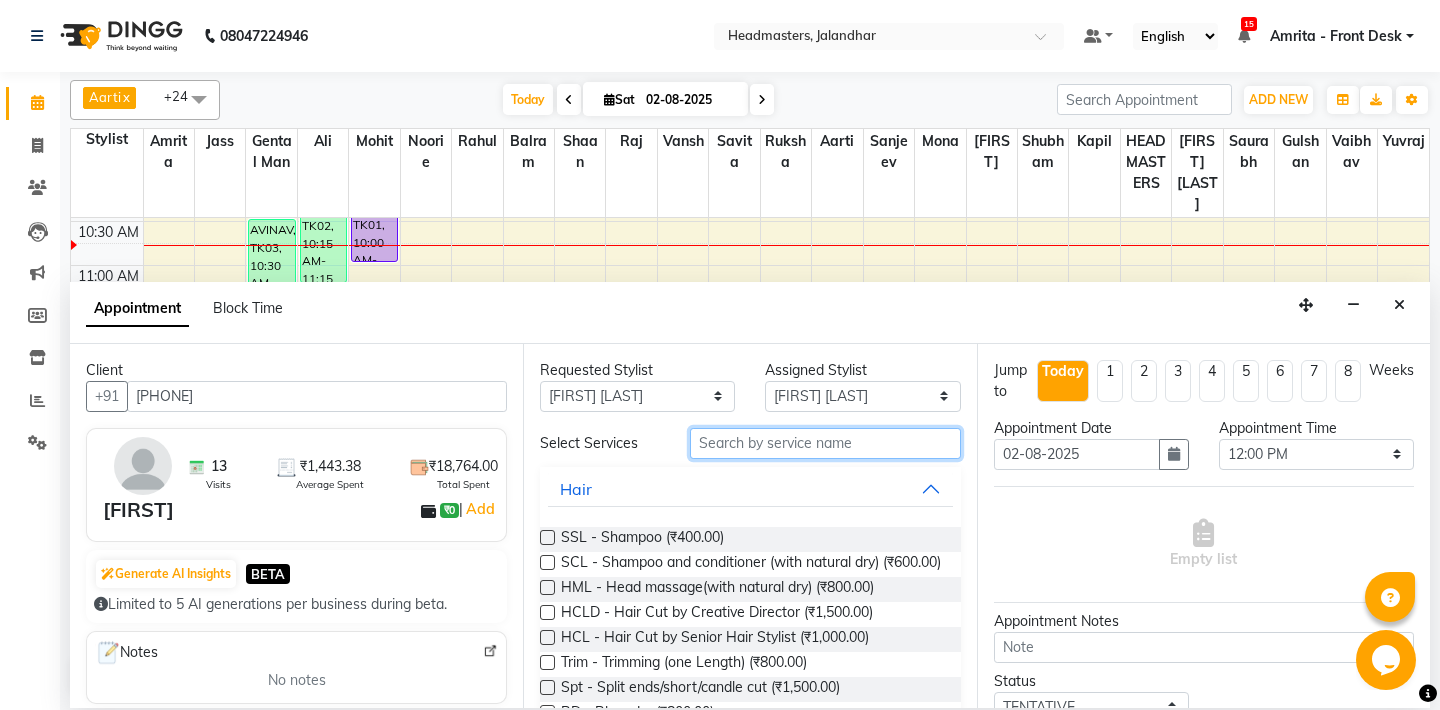 click at bounding box center (825, 443) 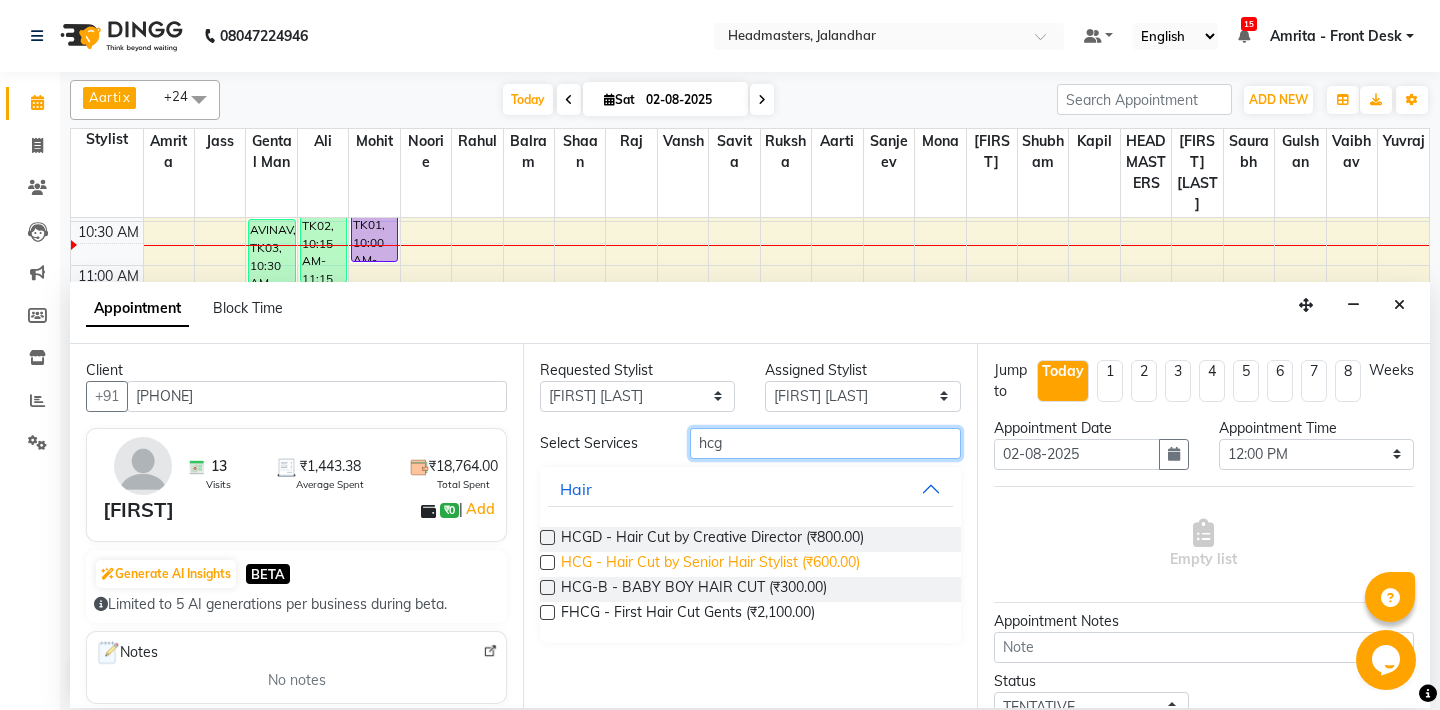 type on "hcg" 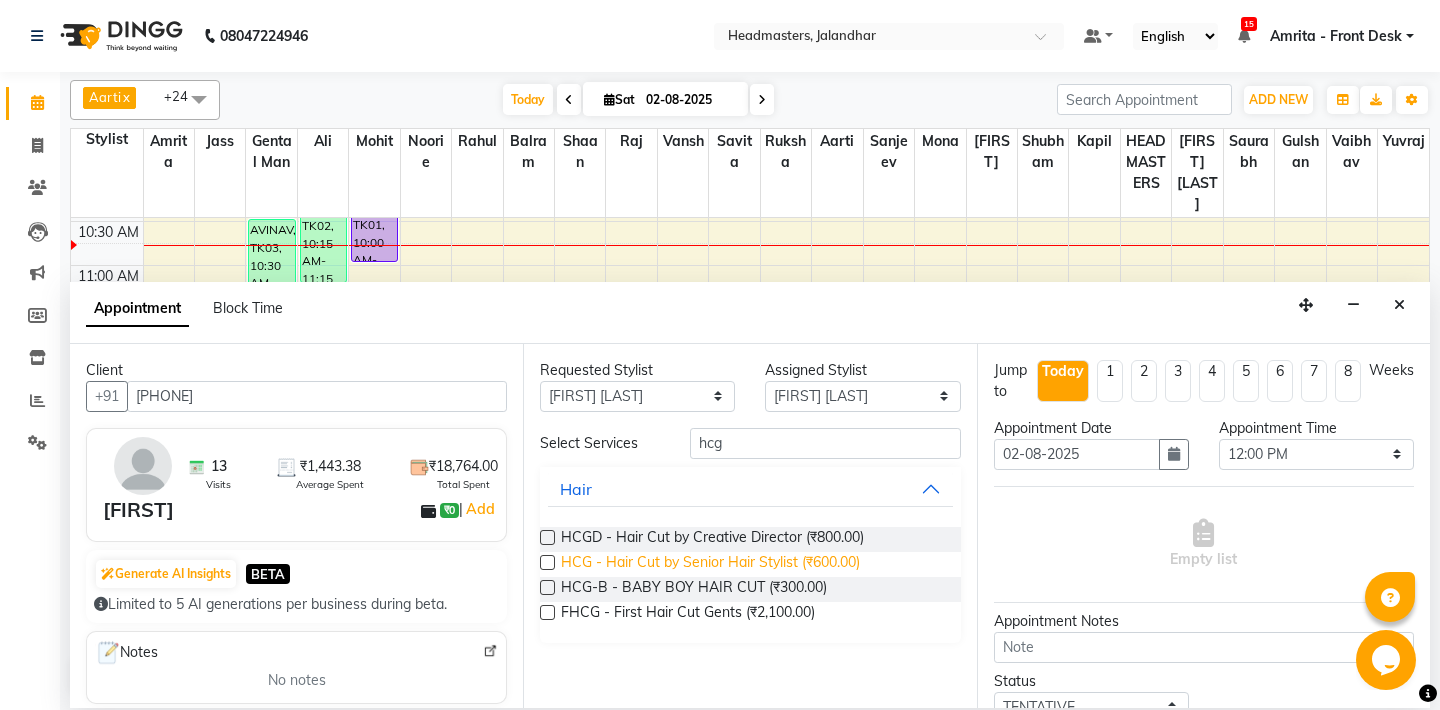 click on "HCG - Hair Cut by Senior Hair Stylist (₹600.00)" at bounding box center (710, 564) 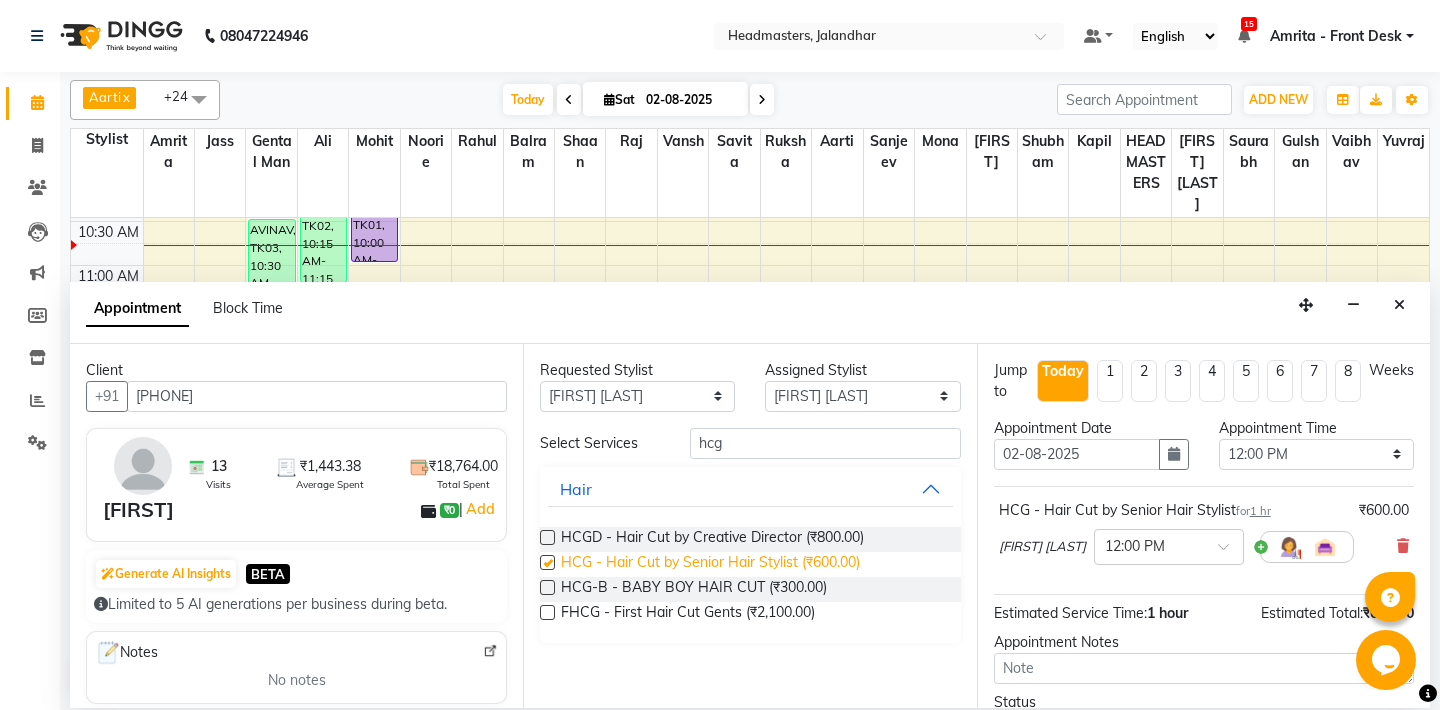 checkbox on "false" 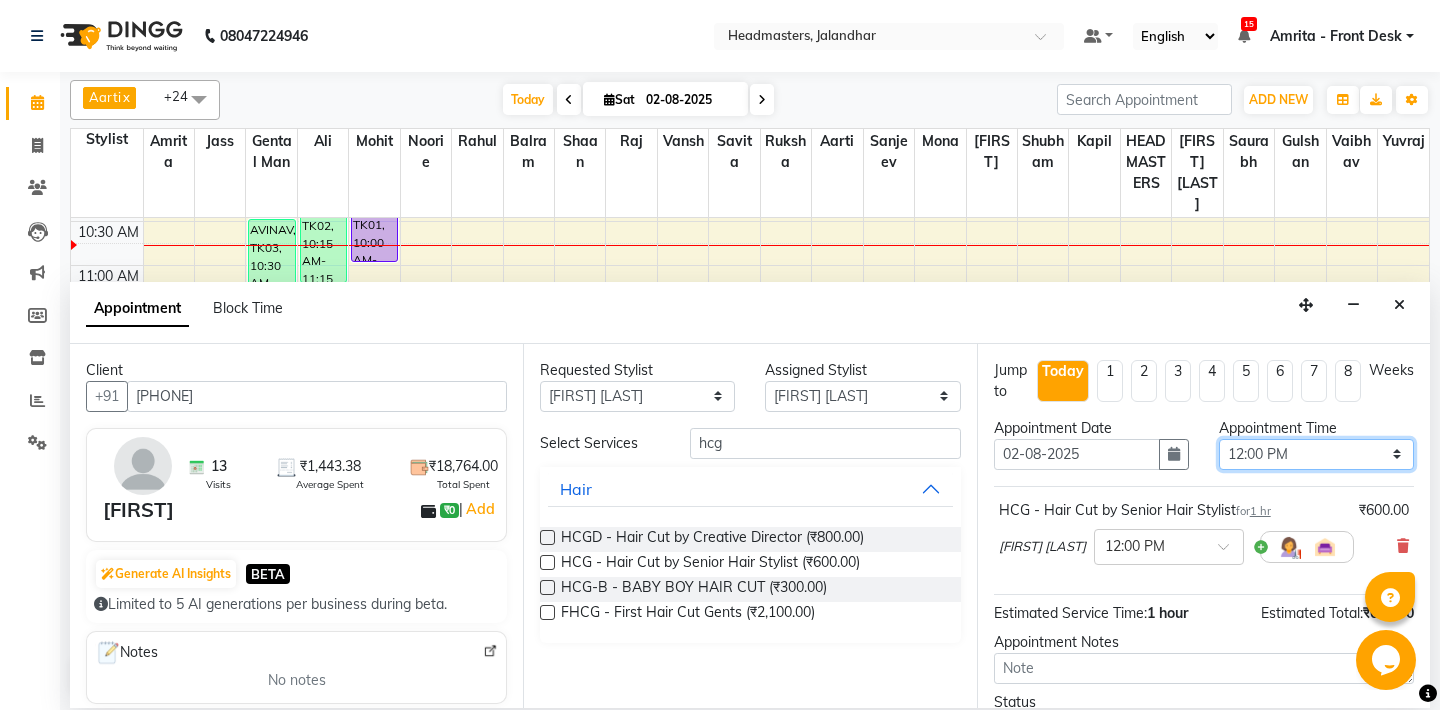 click on "Select 09:00 AM 09:15 AM 09:30 AM 09:45 AM 10:00 AM 10:15 AM 10:30 AM 10:45 AM 11:00 AM 11:15 AM 11:30 AM 11:45 AM 12:00 PM 12:15 PM 12:30 PM 12:45 PM 01:00 PM 01:15 PM 01:30 PM 01:45 PM 02:00 PM 02:15 PM 02:30 PM 02:45 PM 03:00 PM 03:15 PM 03:30 PM 03:45 PM 04:00 PM 04:15 PM 04:30 PM 04:45 PM 05:00 PM 05:15 PM 05:30 PM 05:45 PM 06:00 PM 06:15 PM 06:30 PM 06:45 PM 07:00 PM 07:15 PM 07:30 PM 07:45 PM 08:00 PM 08:15 PM 08:30 PM 08:45 PM 09:00 PM" at bounding box center [1316, 454] 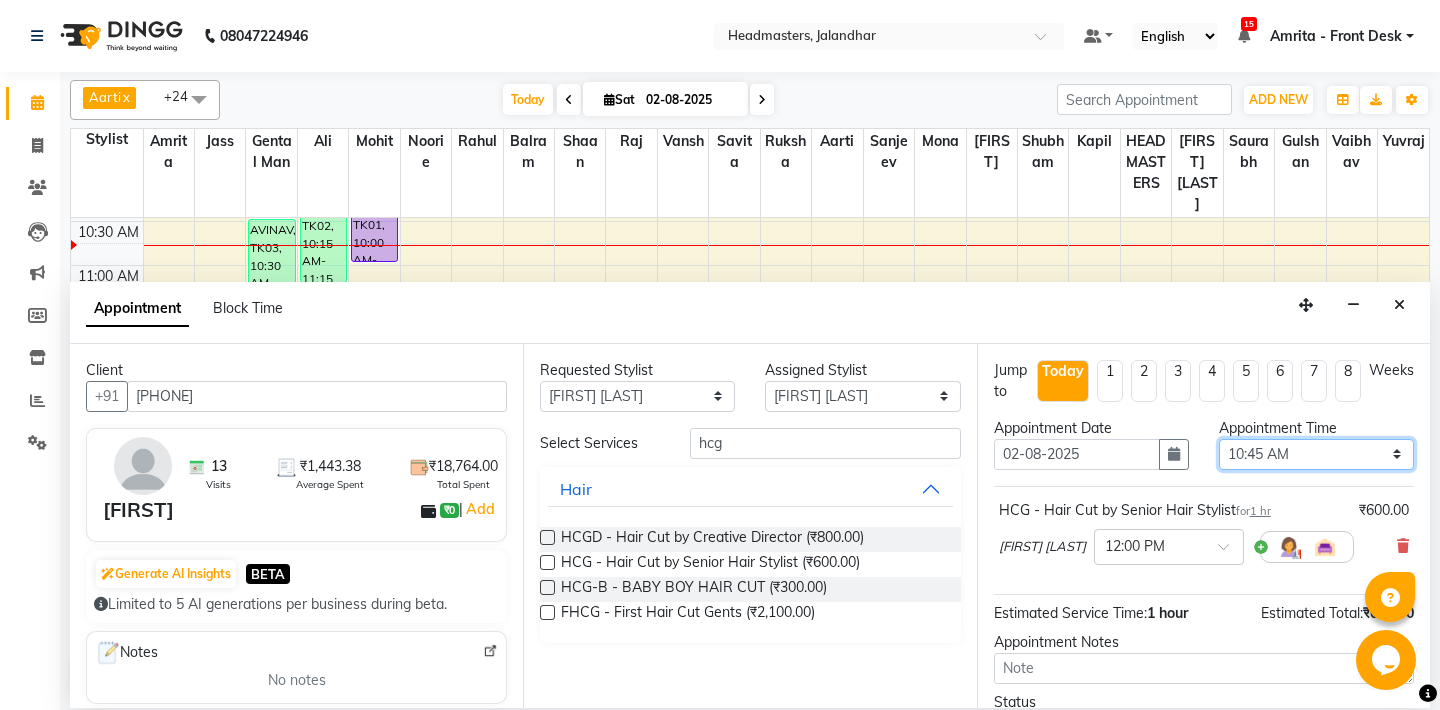 click on "10:45 AM" at bounding box center (0, 0) 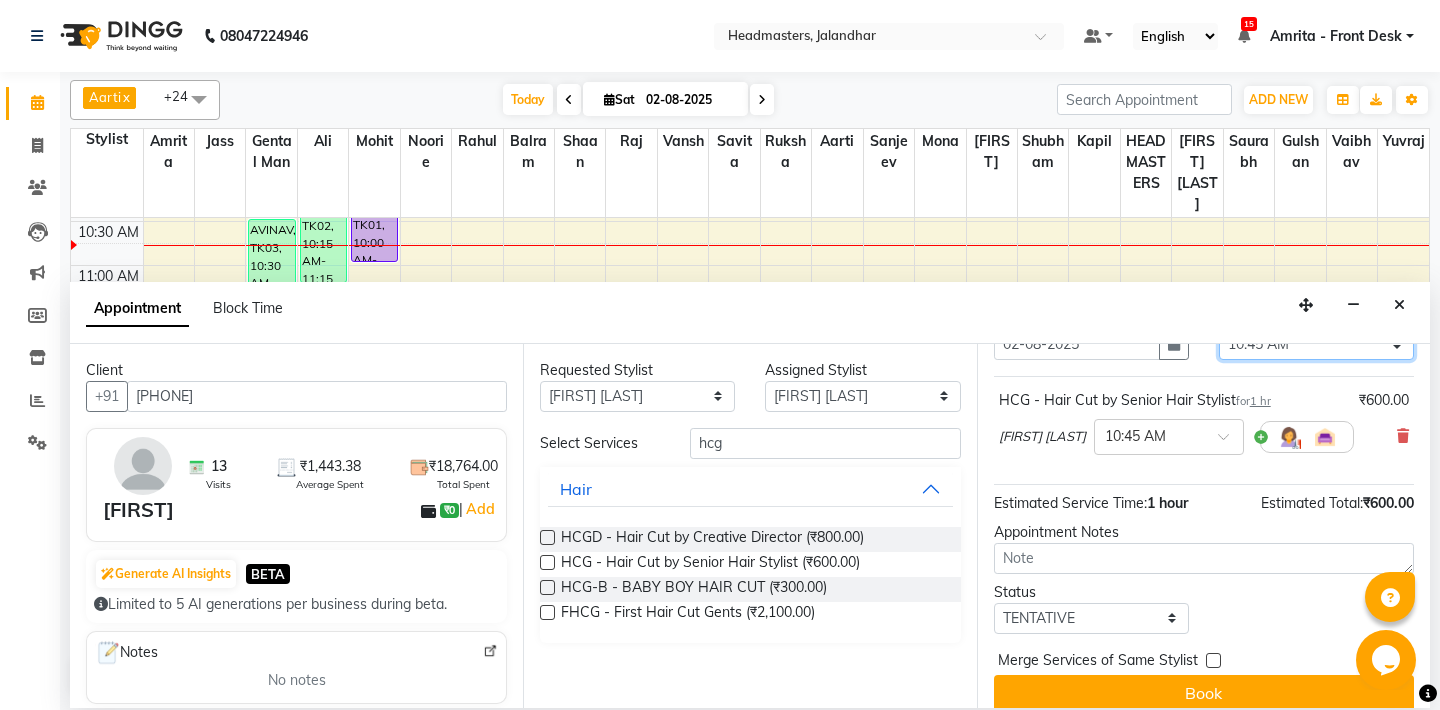 scroll, scrollTop: 127, scrollLeft: 0, axis: vertical 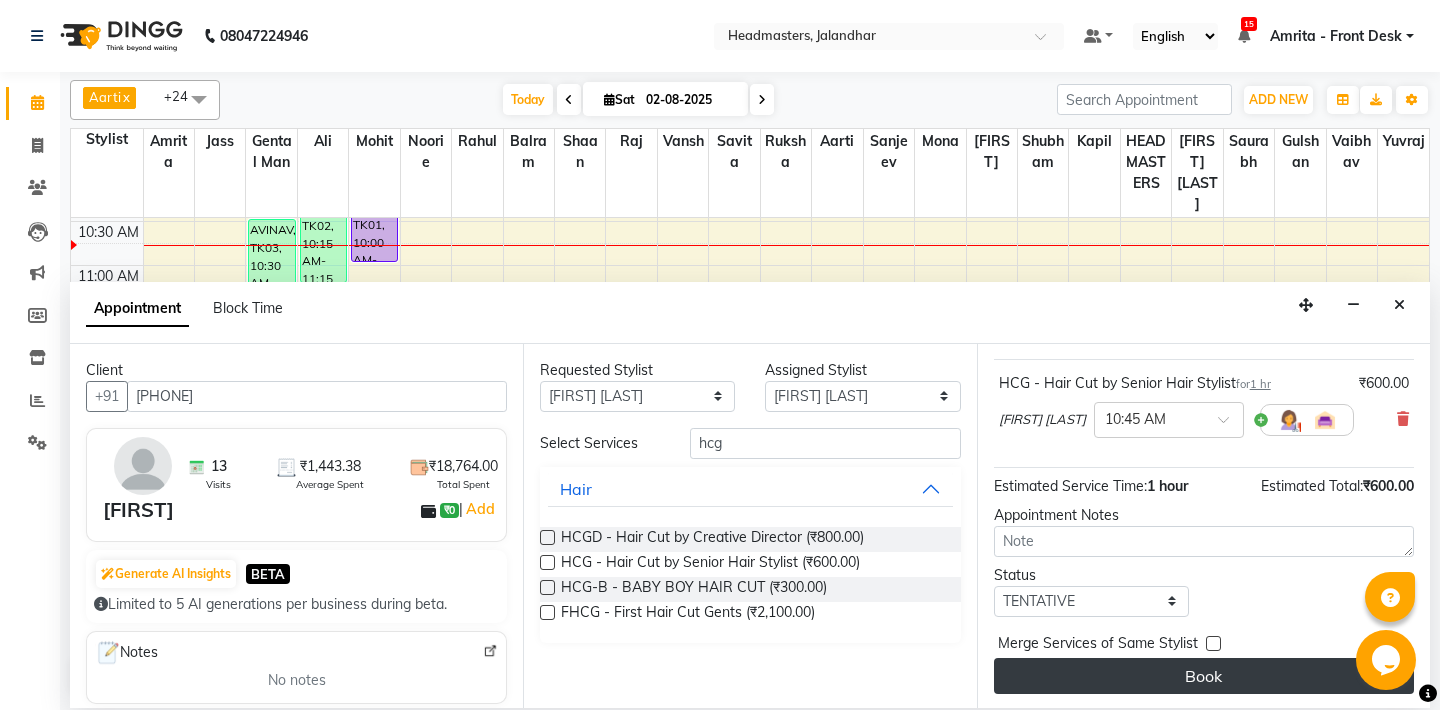 click on "Book" at bounding box center (1204, 676) 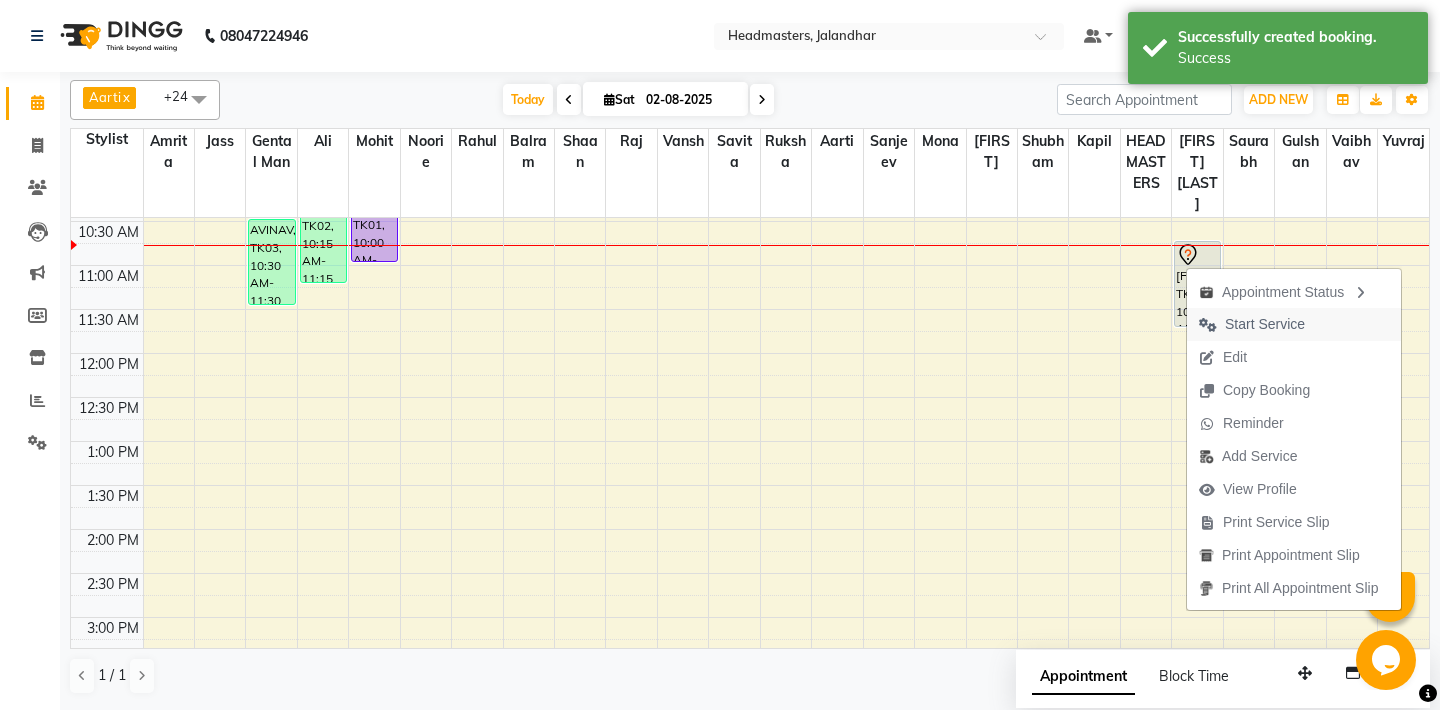 click on "Start Service" at bounding box center [1265, 324] 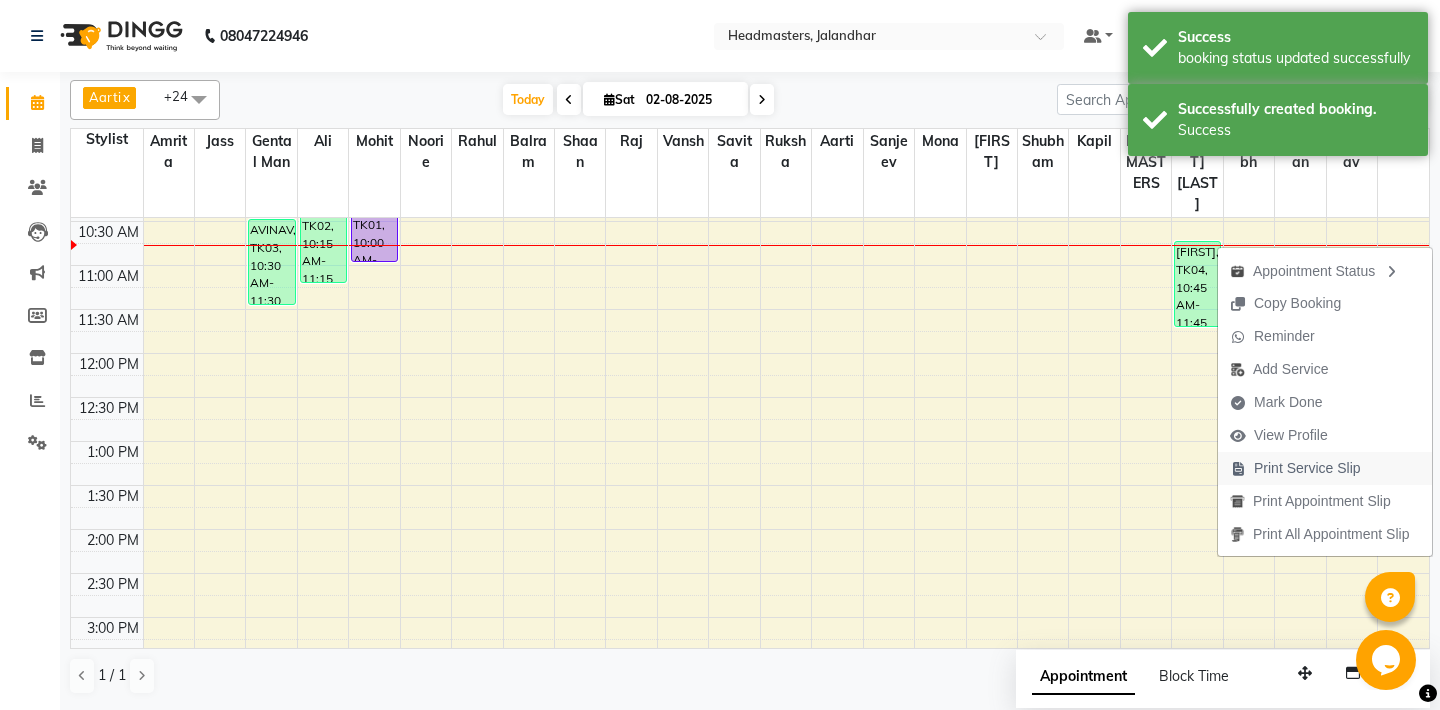 click on "Print Service Slip" at bounding box center (1307, 468) 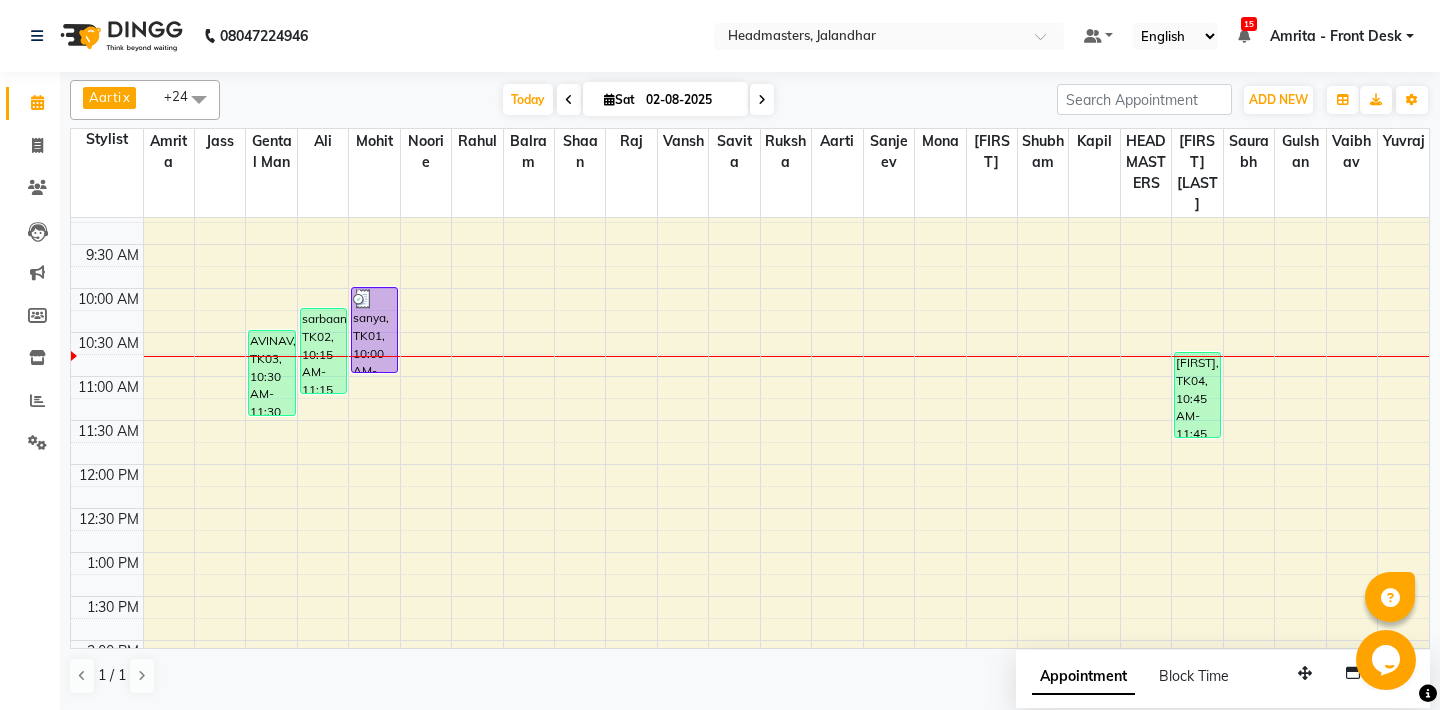 scroll, scrollTop: 108, scrollLeft: 0, axis: vertical 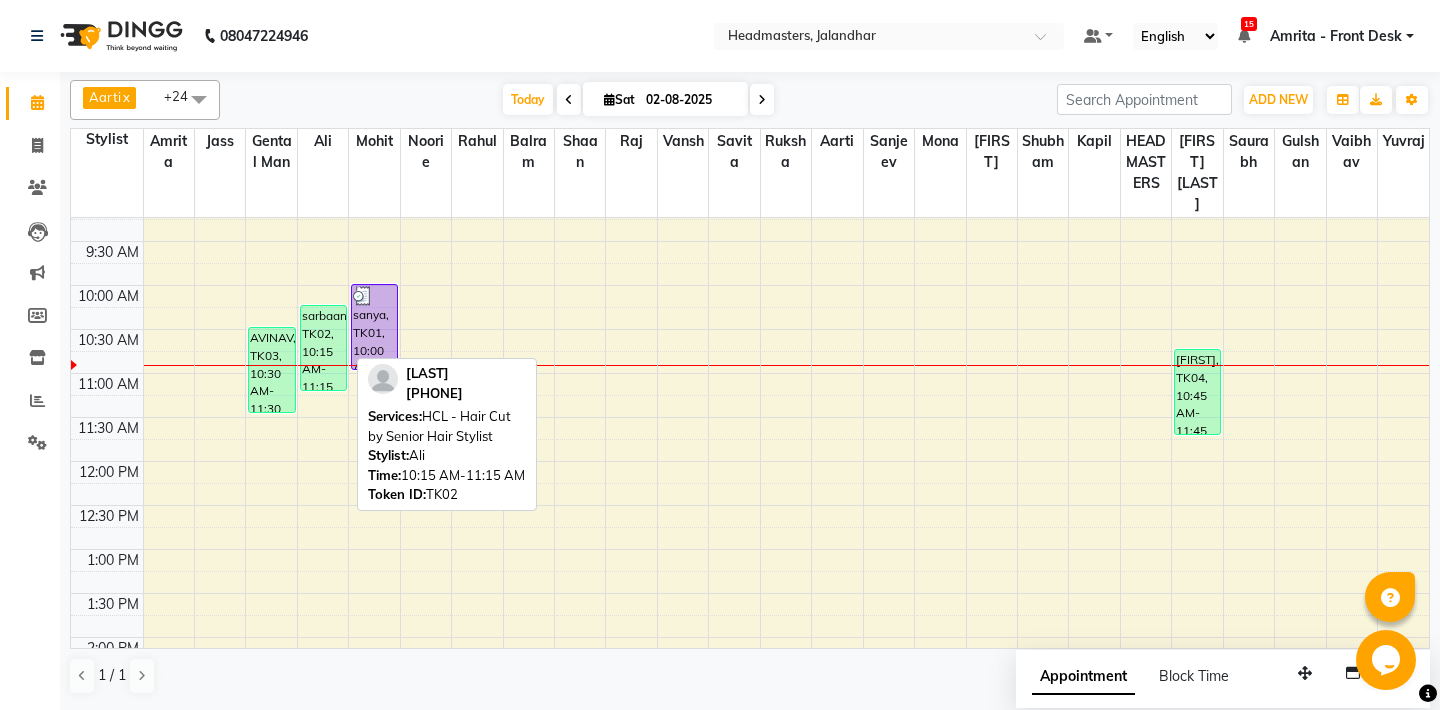 click on "sarbaani, TK02, 10:15 AM-11:15 AM, HCL - Hair Cut by Senior Hair Stylist" at bounding box center (323, 348) 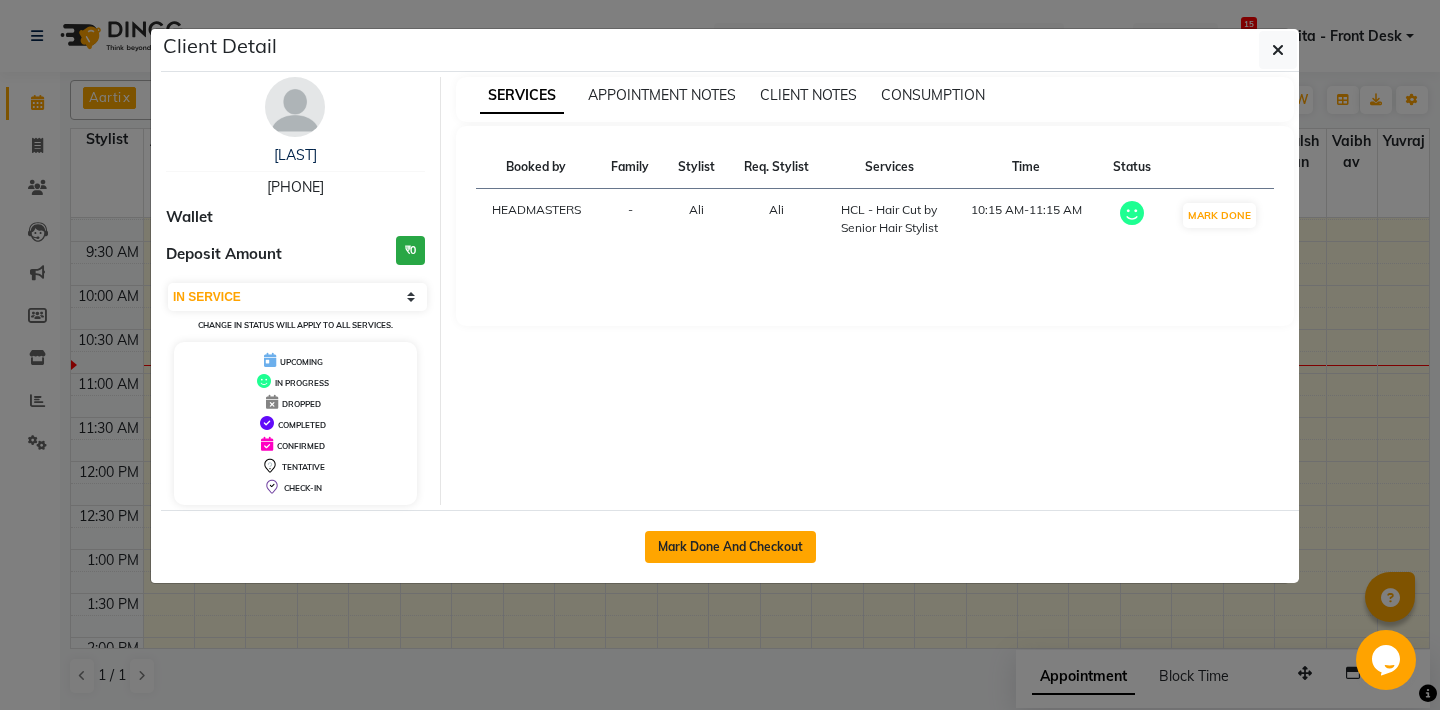 click on "Mark Done And Checkout" 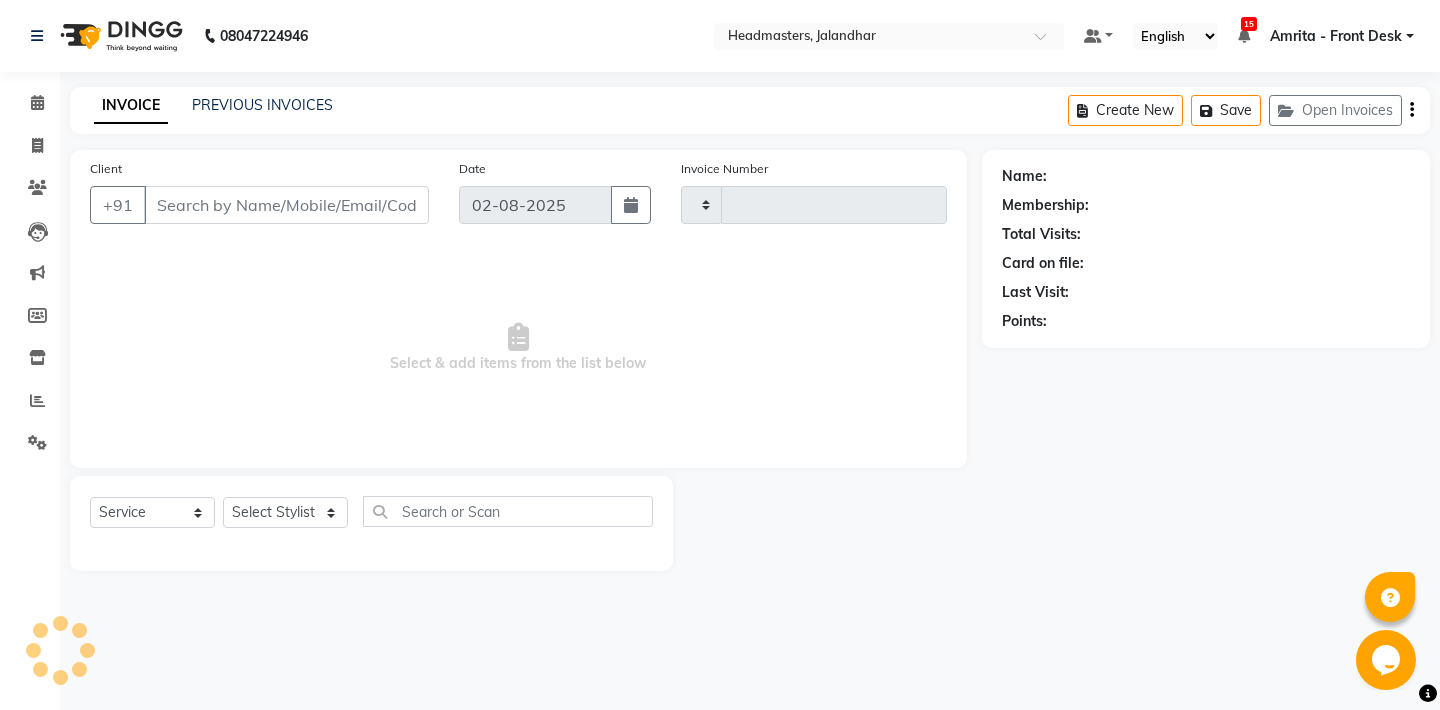 type on "[PHONE]" 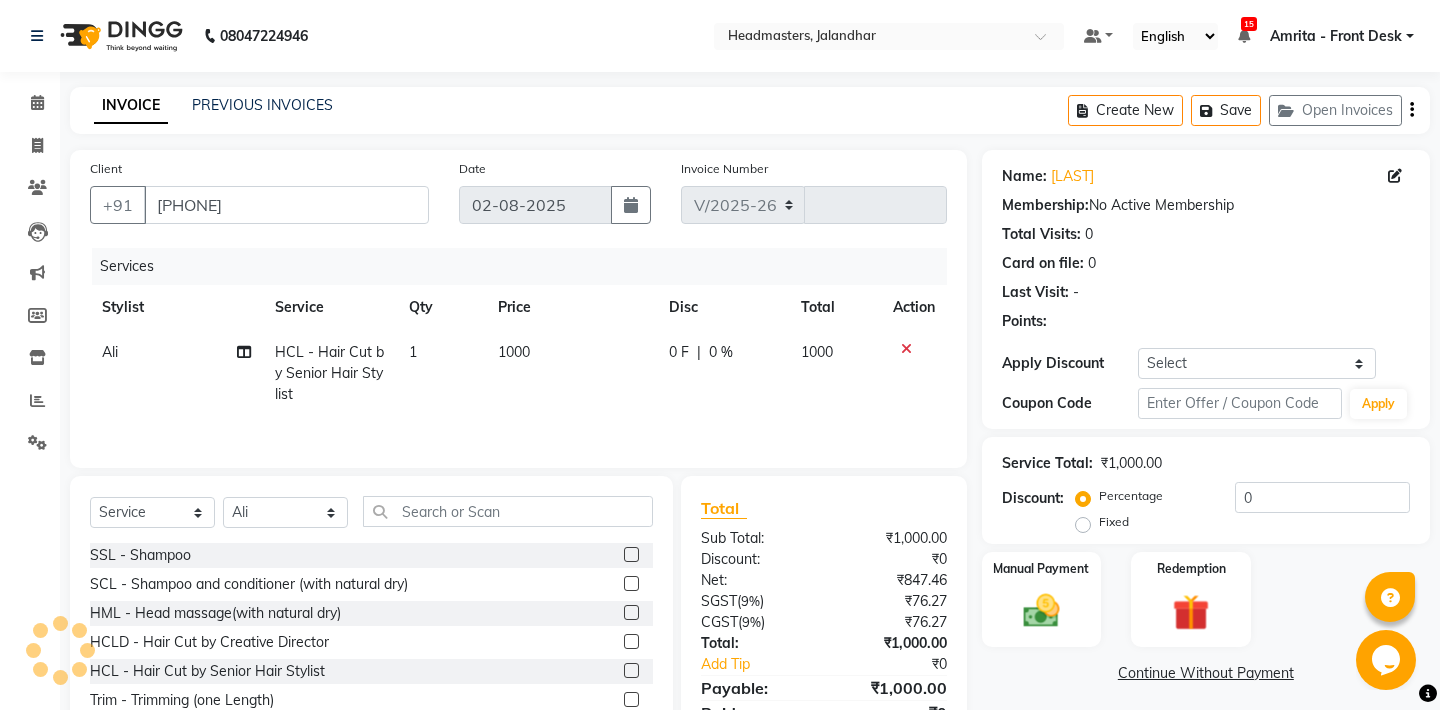 select on "7130" 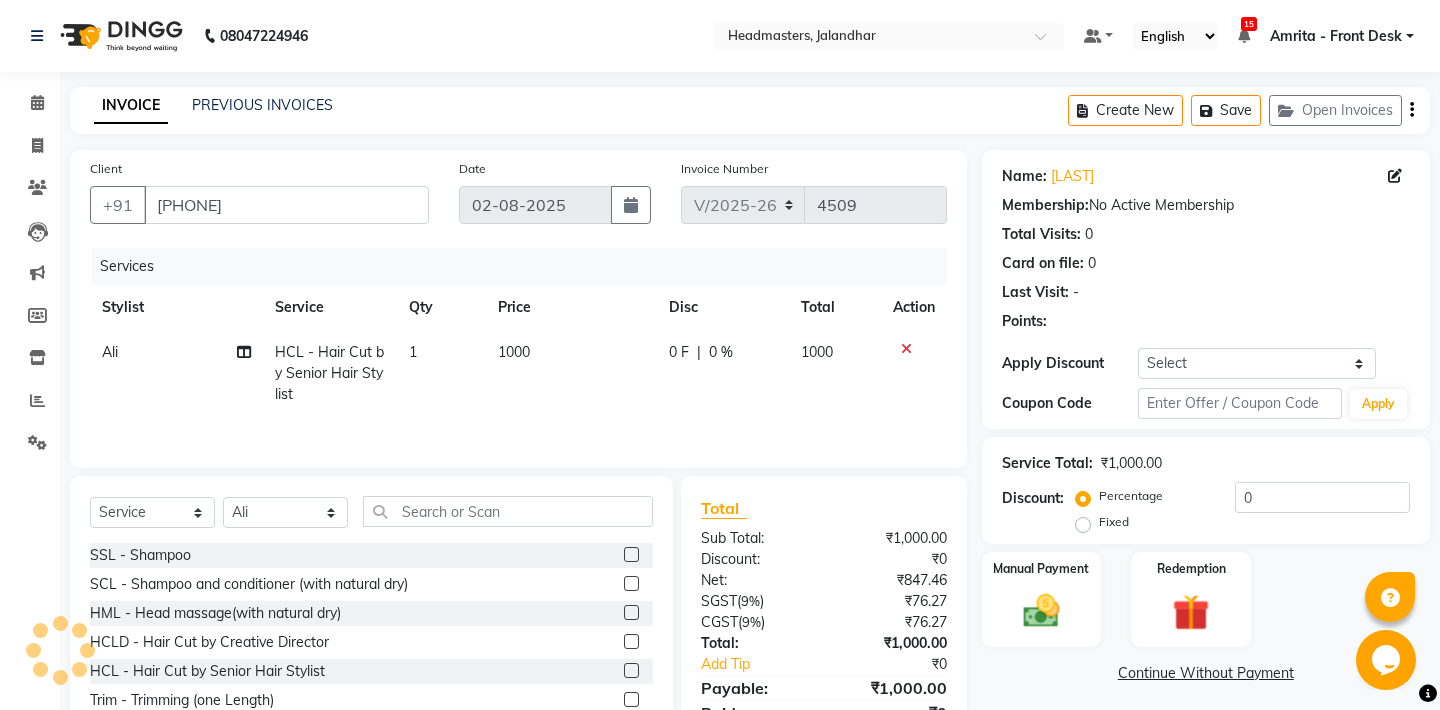 scroll, scrollTop: 90, scrollLeft: 0, axis: vertical 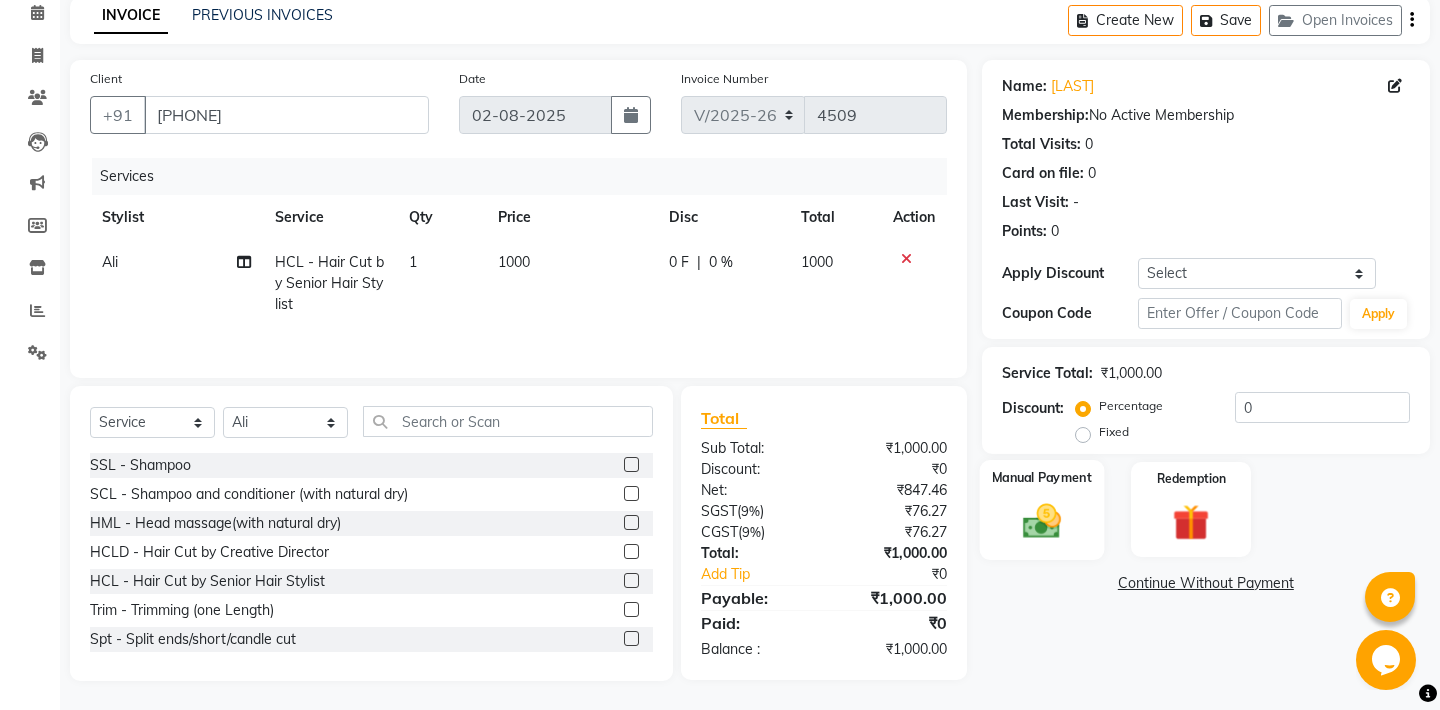 click 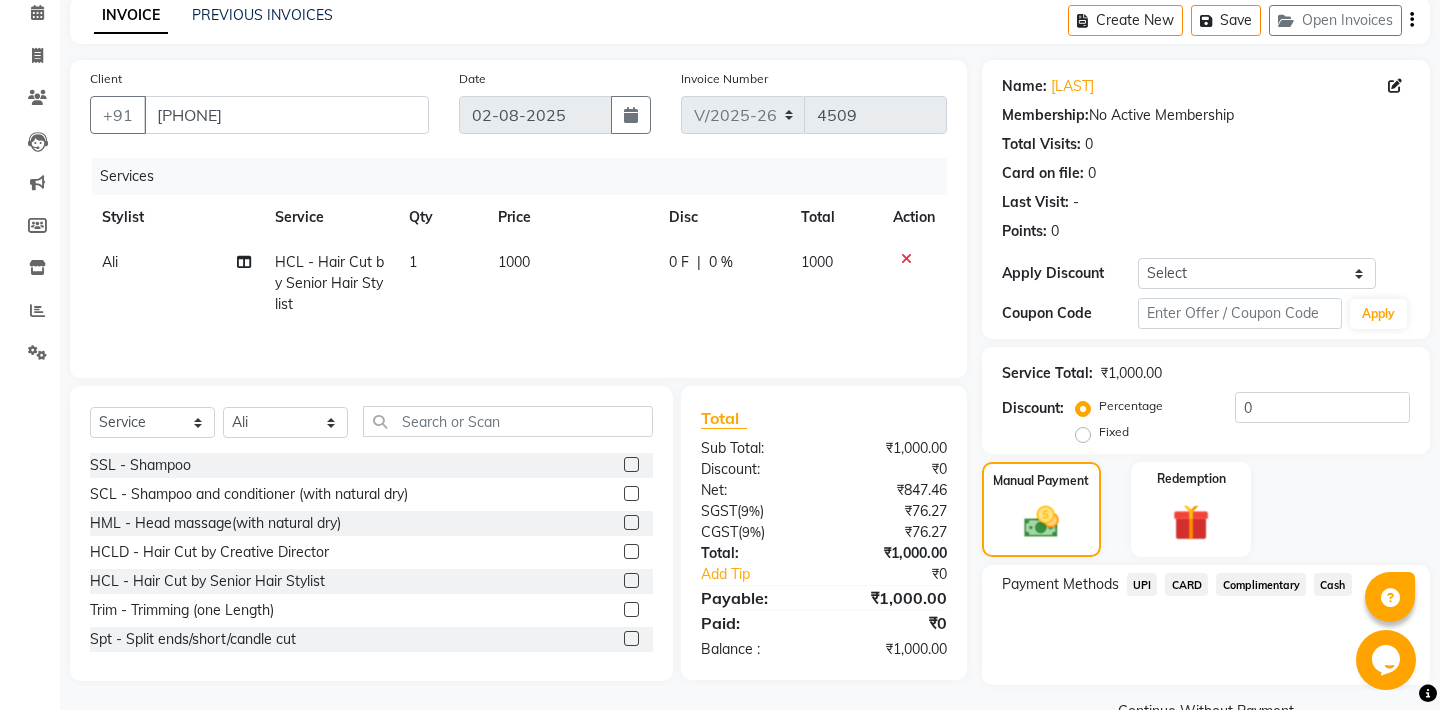 click on "UPI" 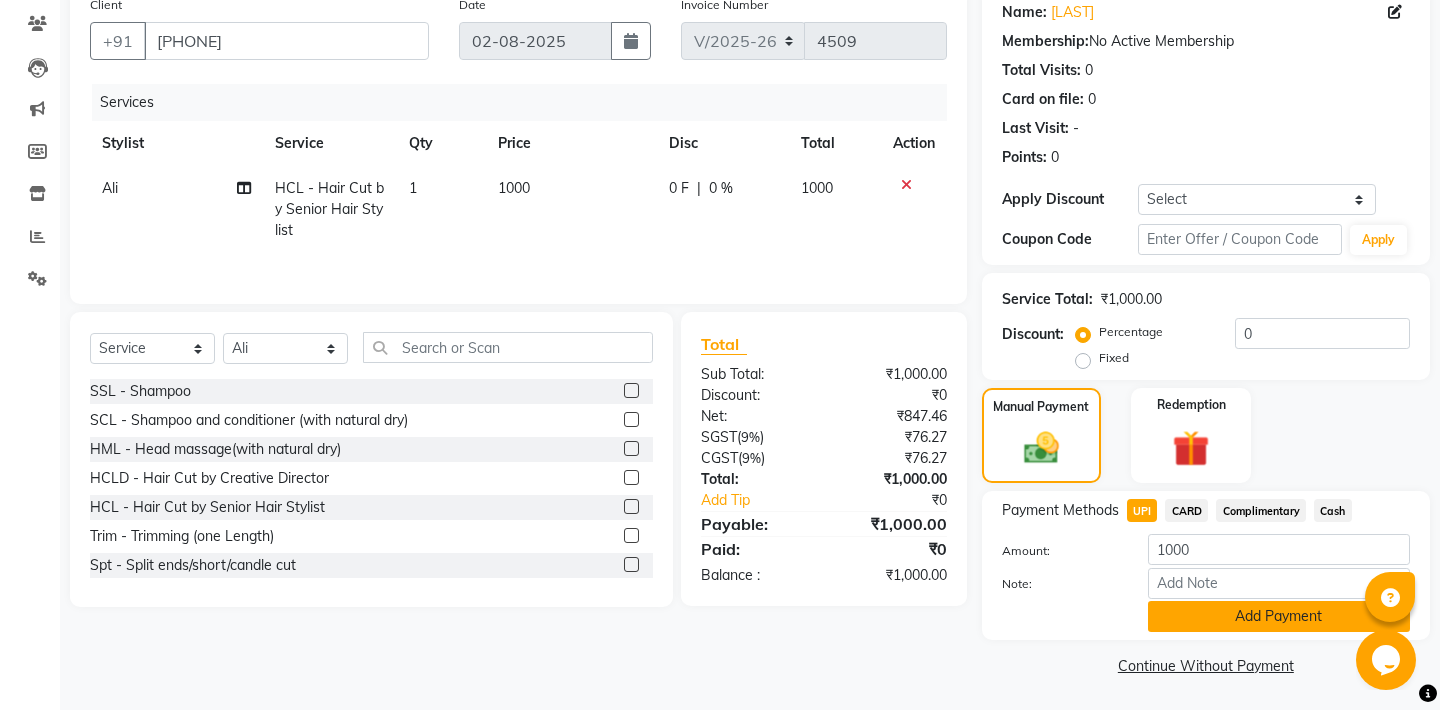 click on "Add Payment" 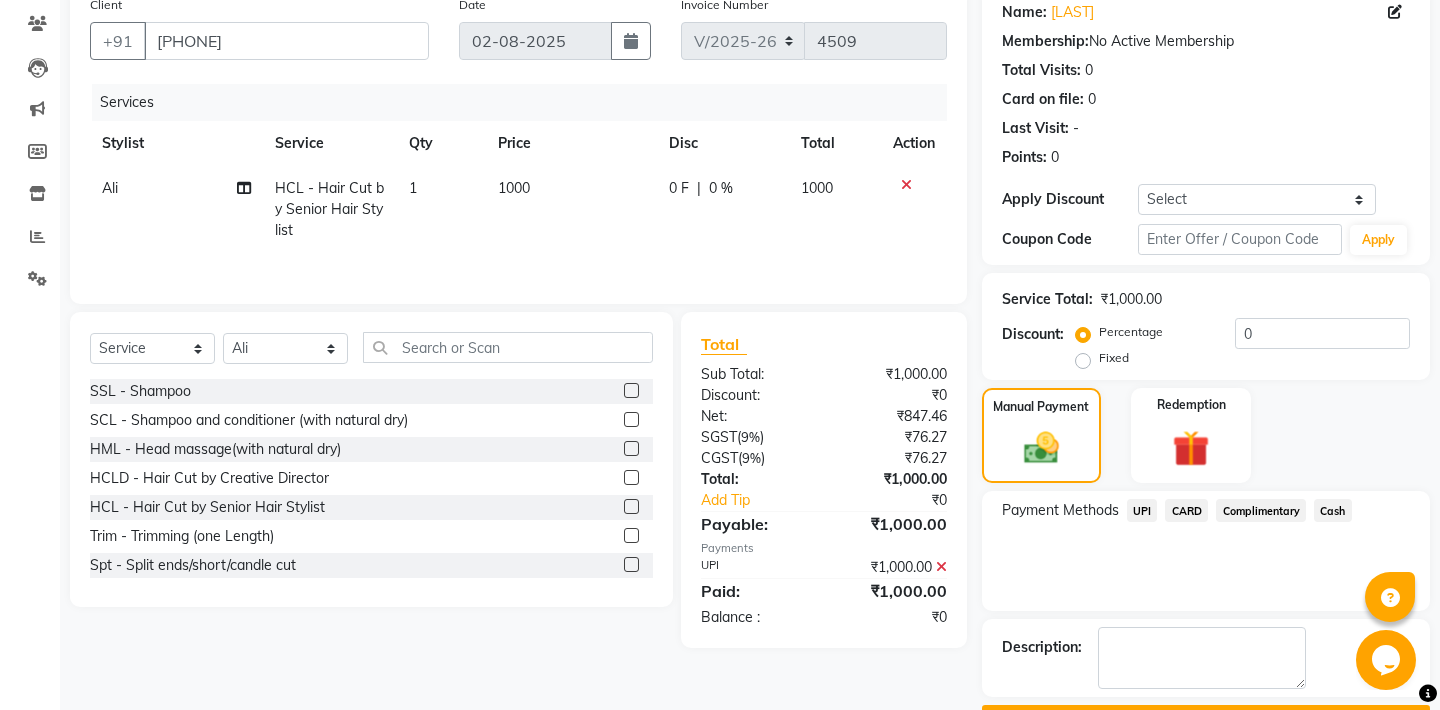 scroll, scrollTop: 219, scrollLeft: 0, axis: vertical 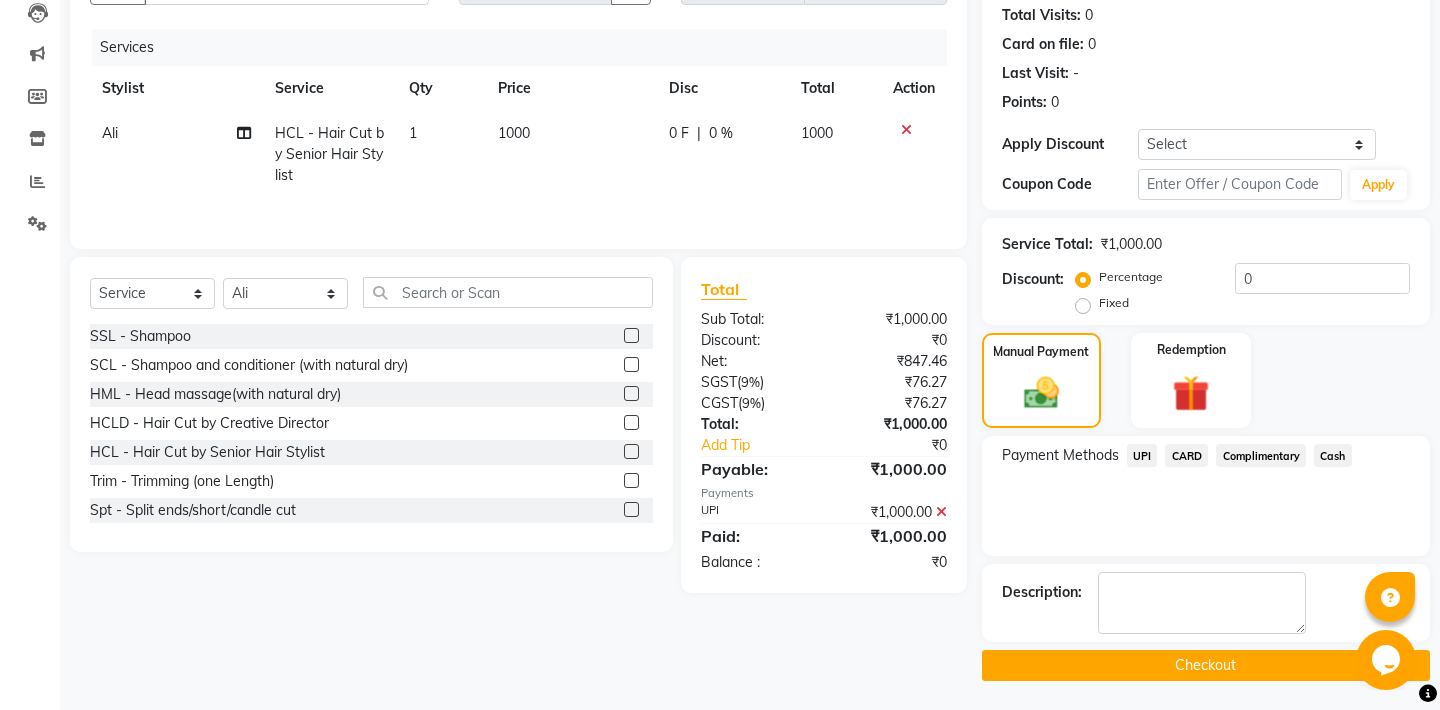 click on "Checkout" 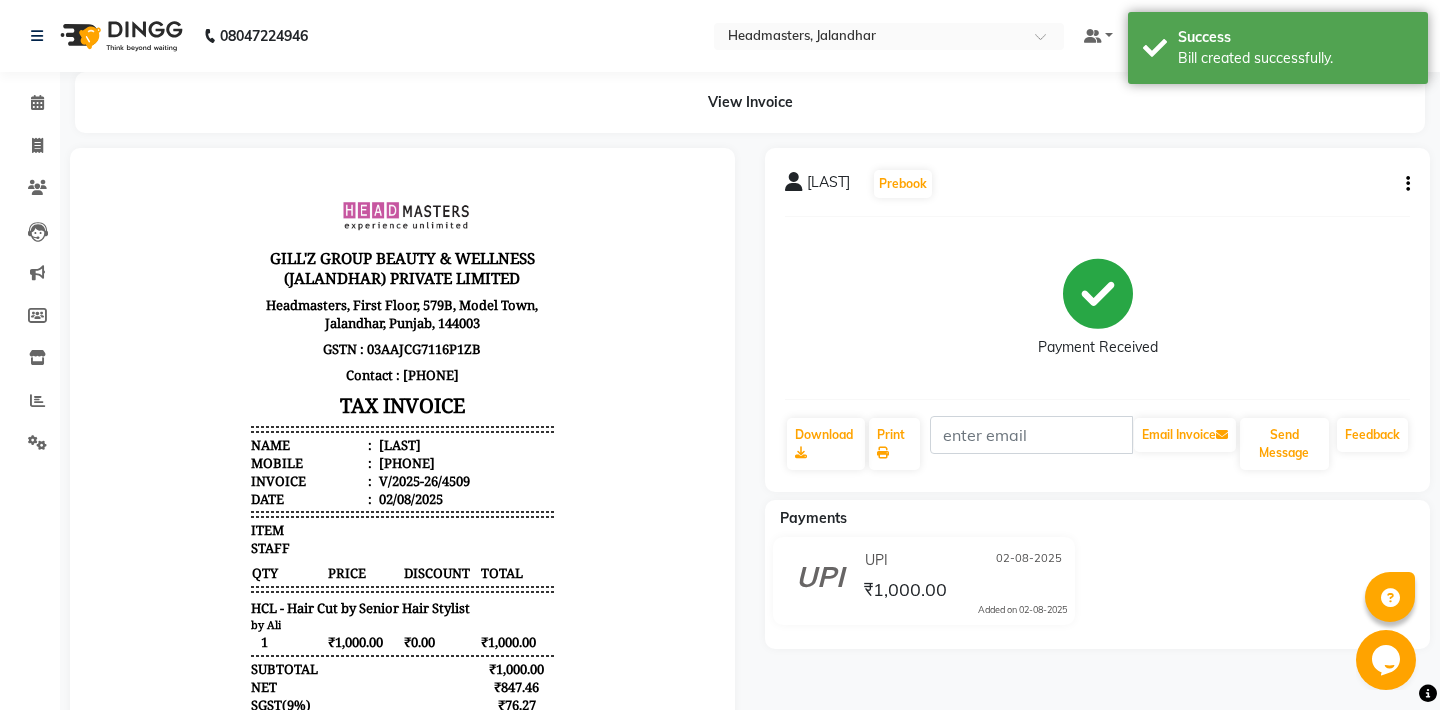 scroll, scrollTop: 0, scrollLeft: 0, axis: both 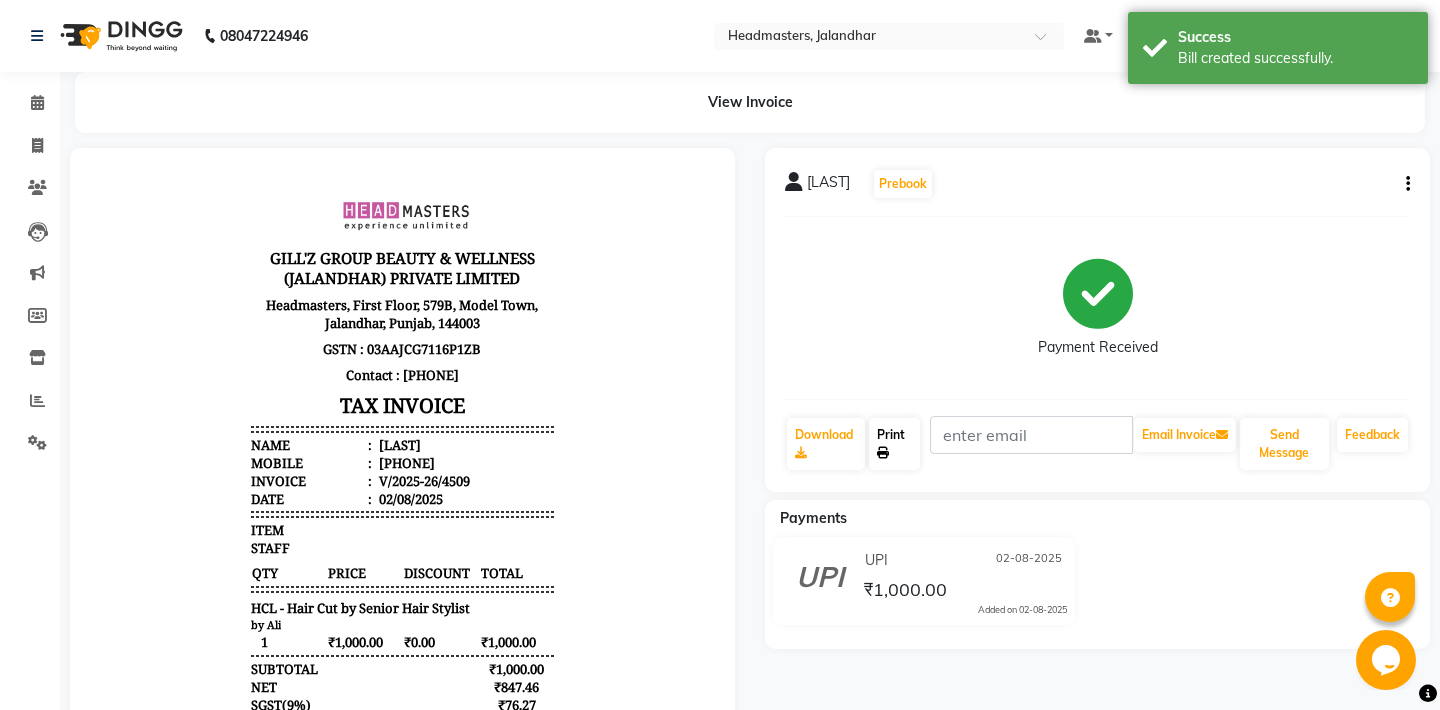 click on "Print" 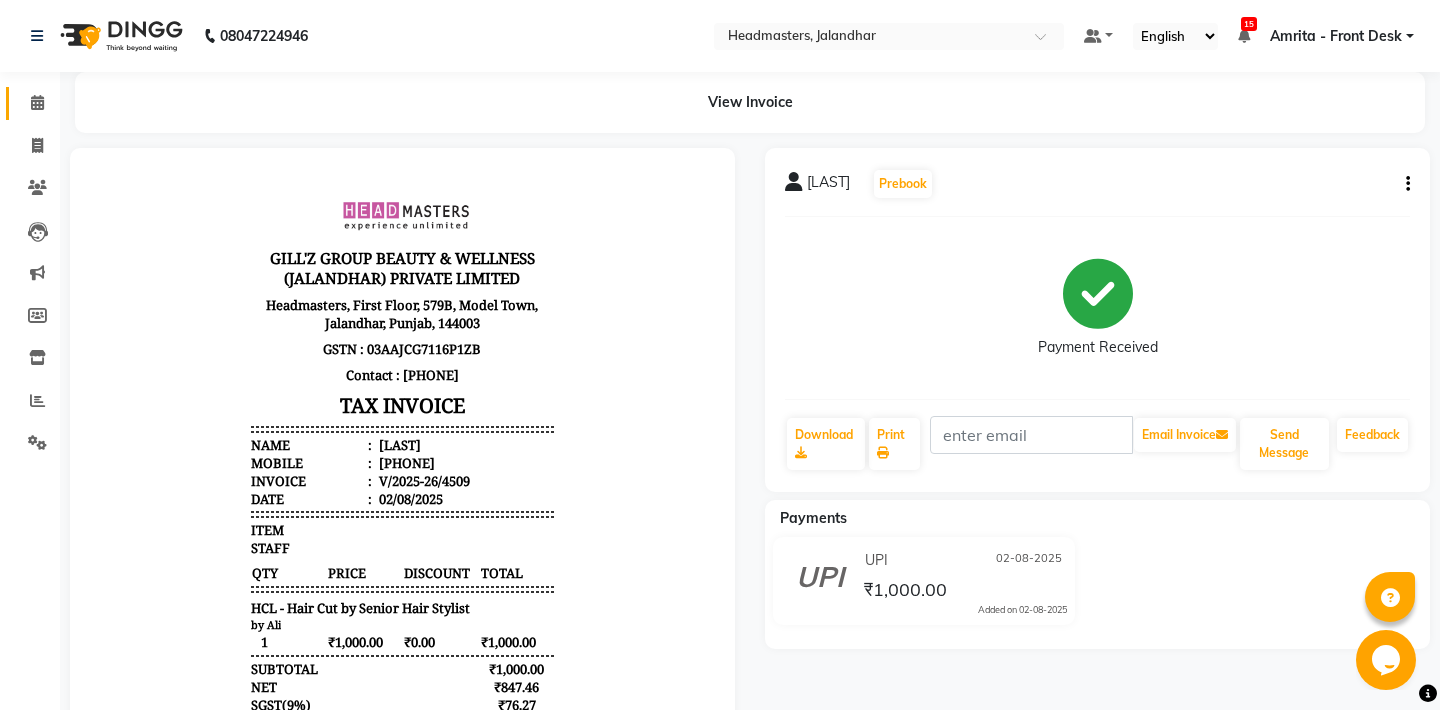 click 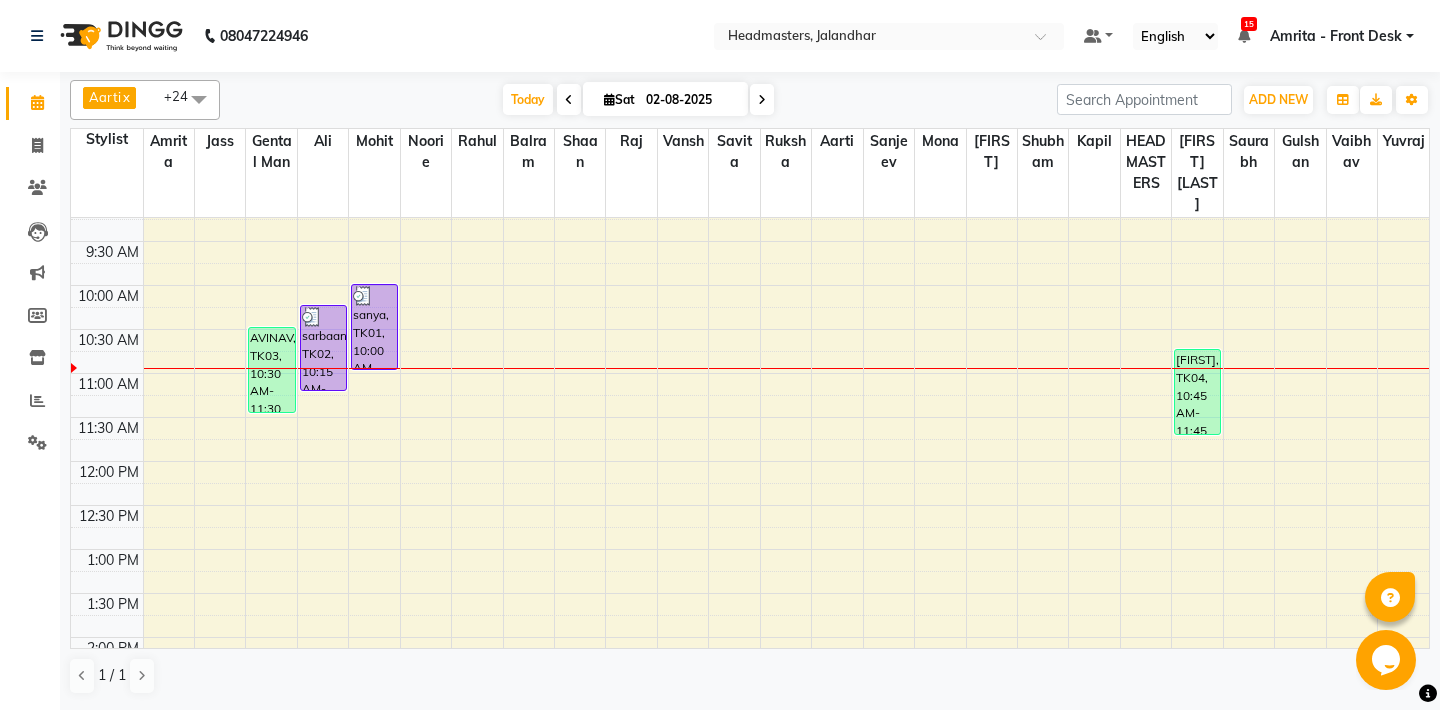 scroll, scrollTop: 0, scrollLeft: 0, axis: both 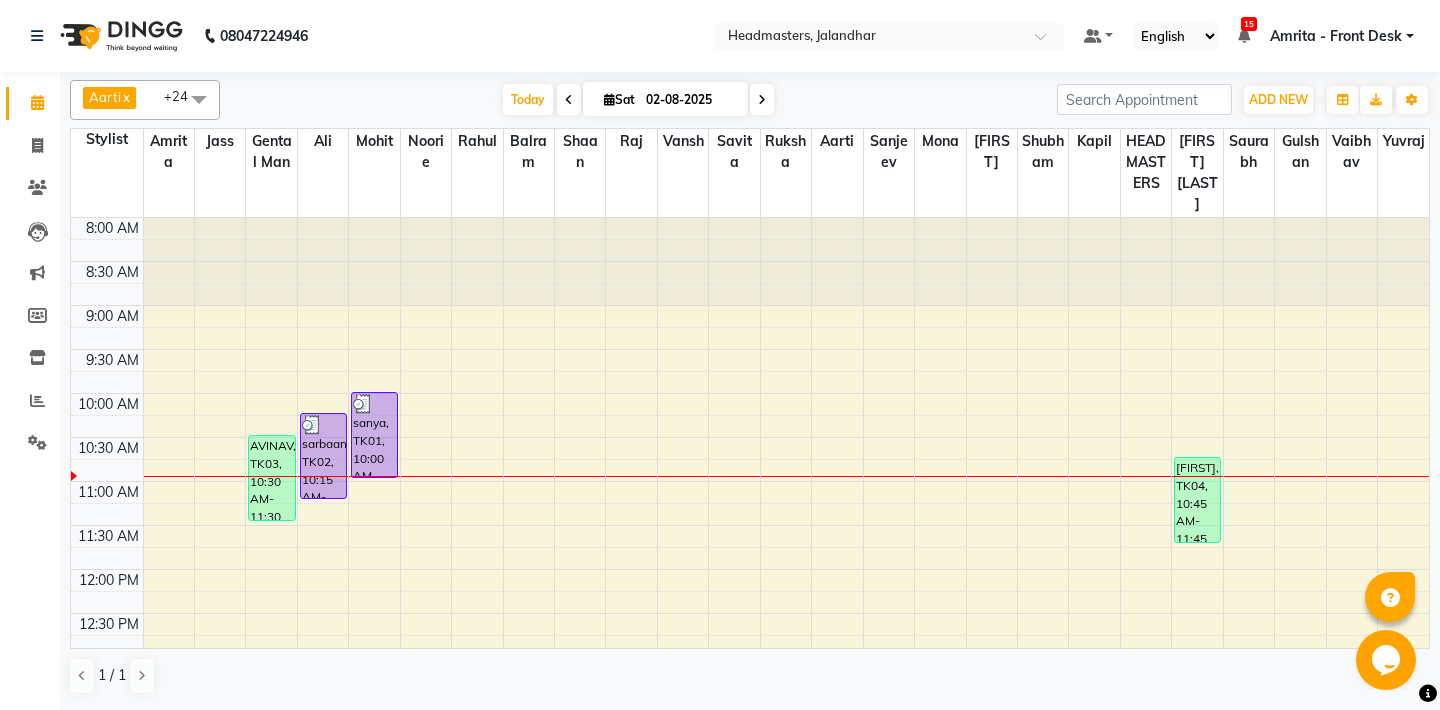click on "[FIRST], TK03, 10:30 AM-11:30 AM, HCG - Hair Cut by Senior Hair Stylist     [LAST], TK02, 10:15 AM-11:15 AM, HCL - Hair Cut by Senior Hair Stylist     [LAST], TK01, 10:00 AM-11:00 AM, HCL - Hair Cut by Senior Hair Stylist    KaraN, TK04, 10:45 AM-11:45 AM, HCG - Hair Cut by Senior Hair Stylist" at bounding box center (750, 833) 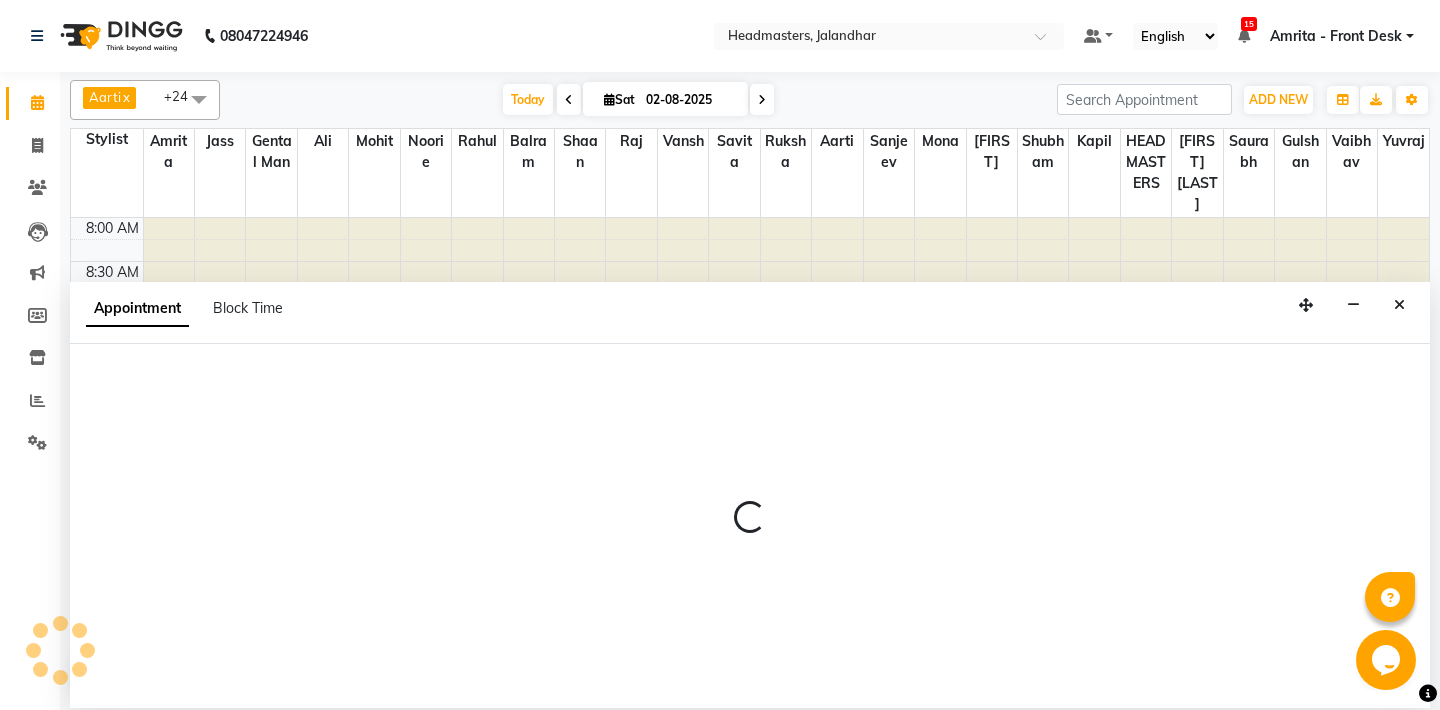 select on "60729" 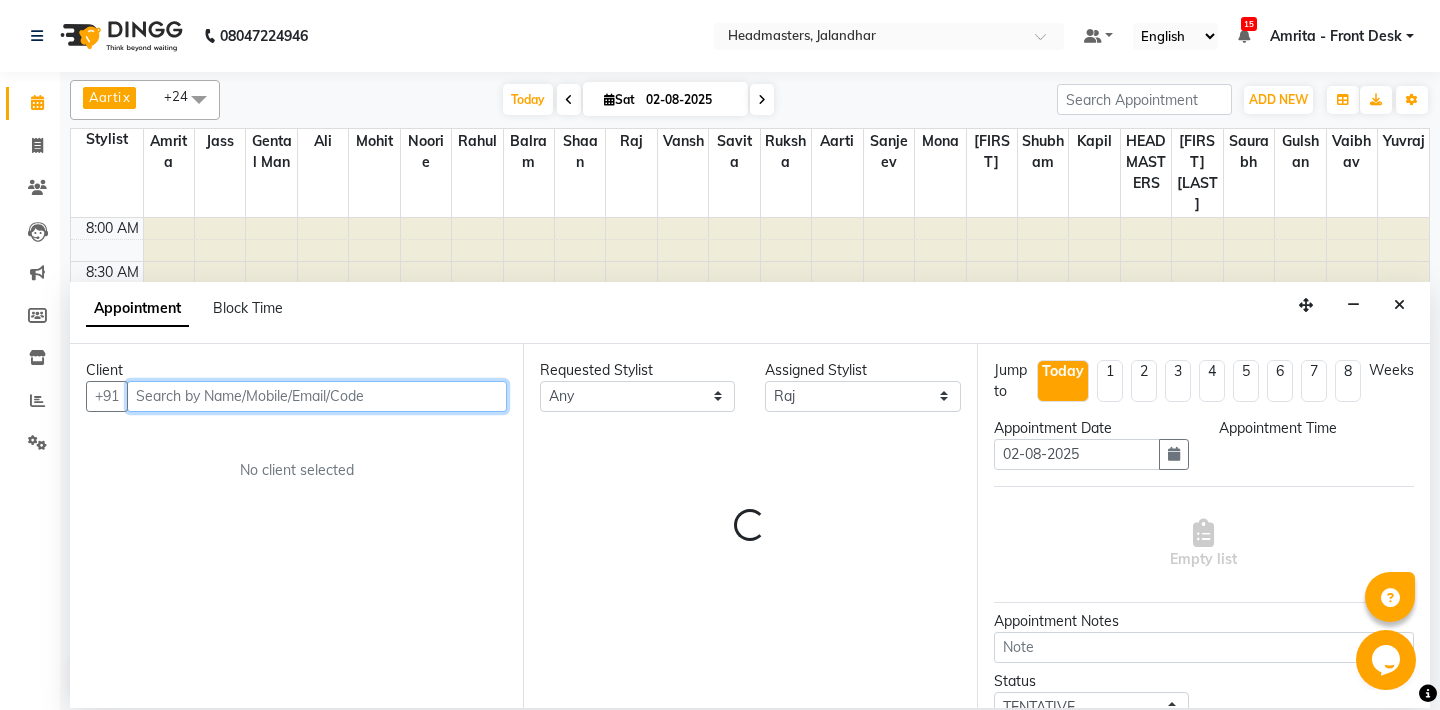 select on "645" 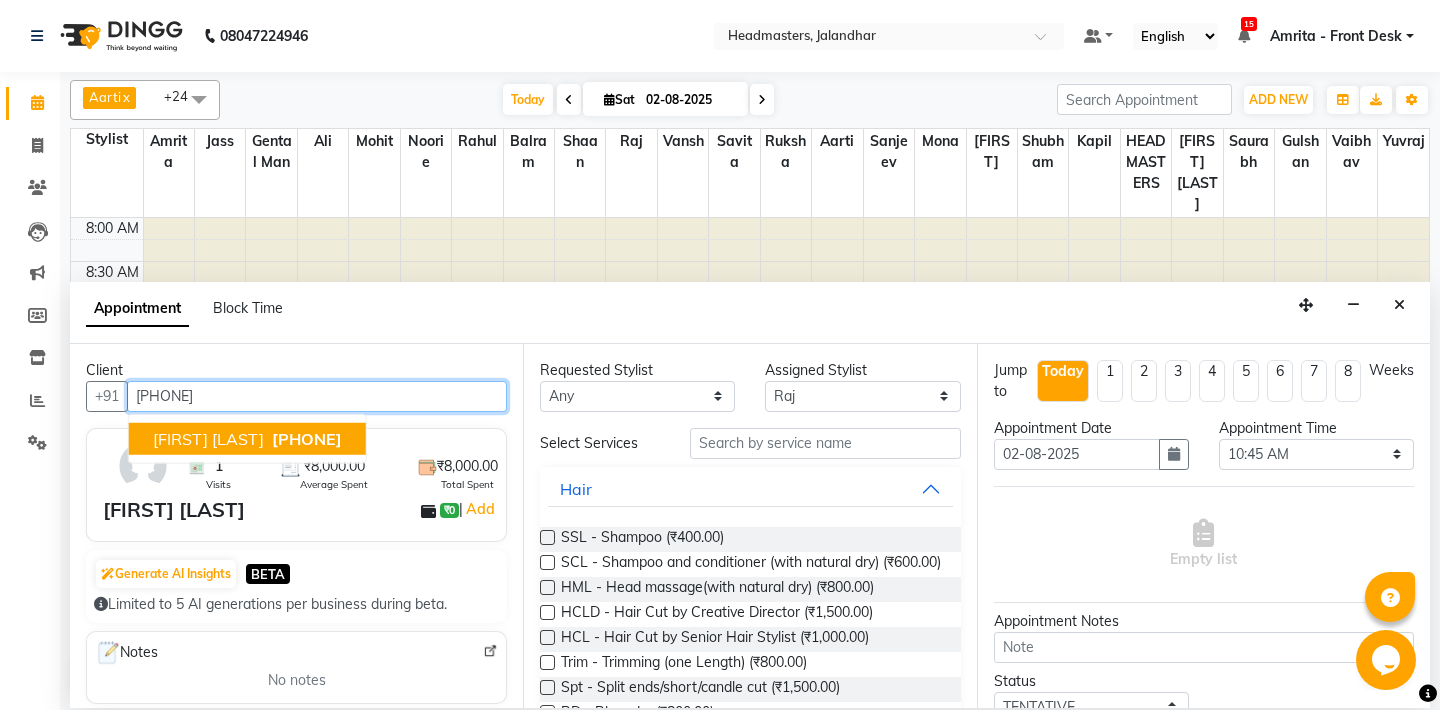 click on "[PHONE]" at bounding box center [307, 439] 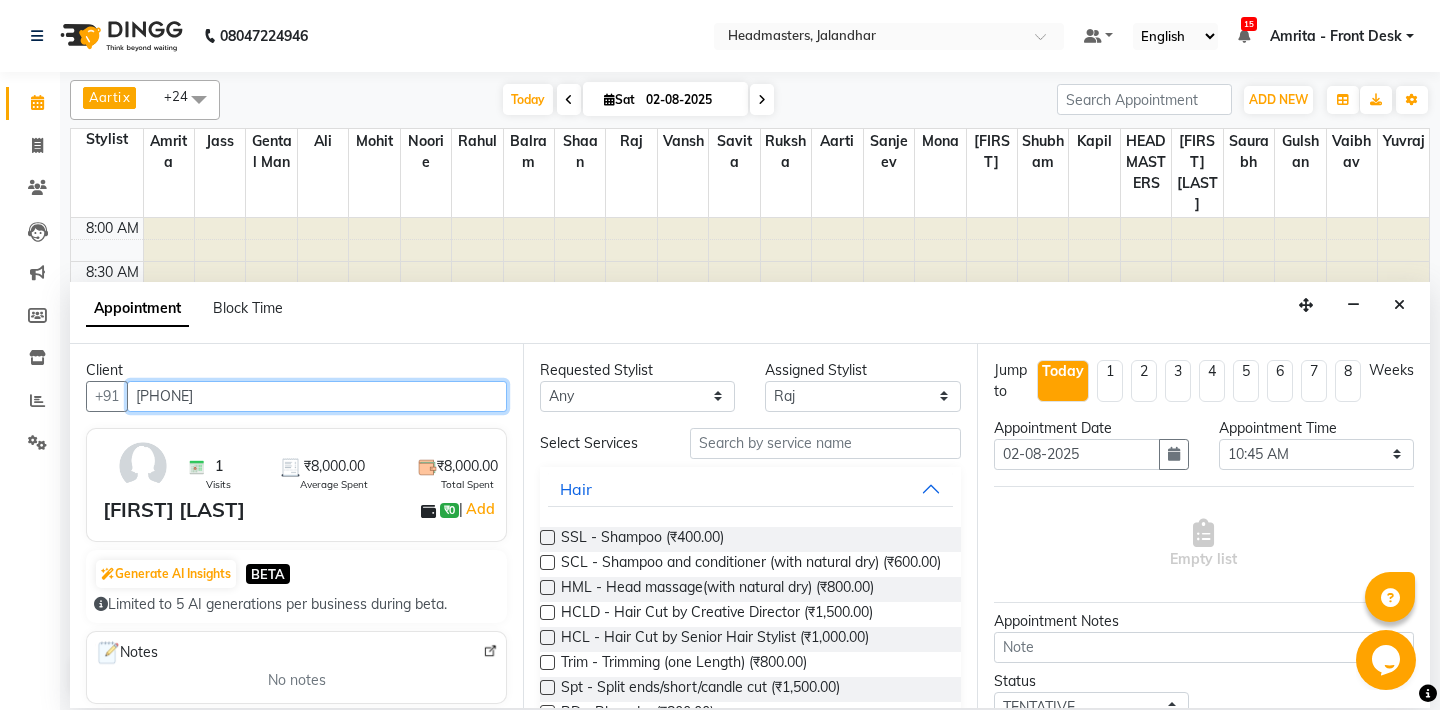 type on "[PHONE]" 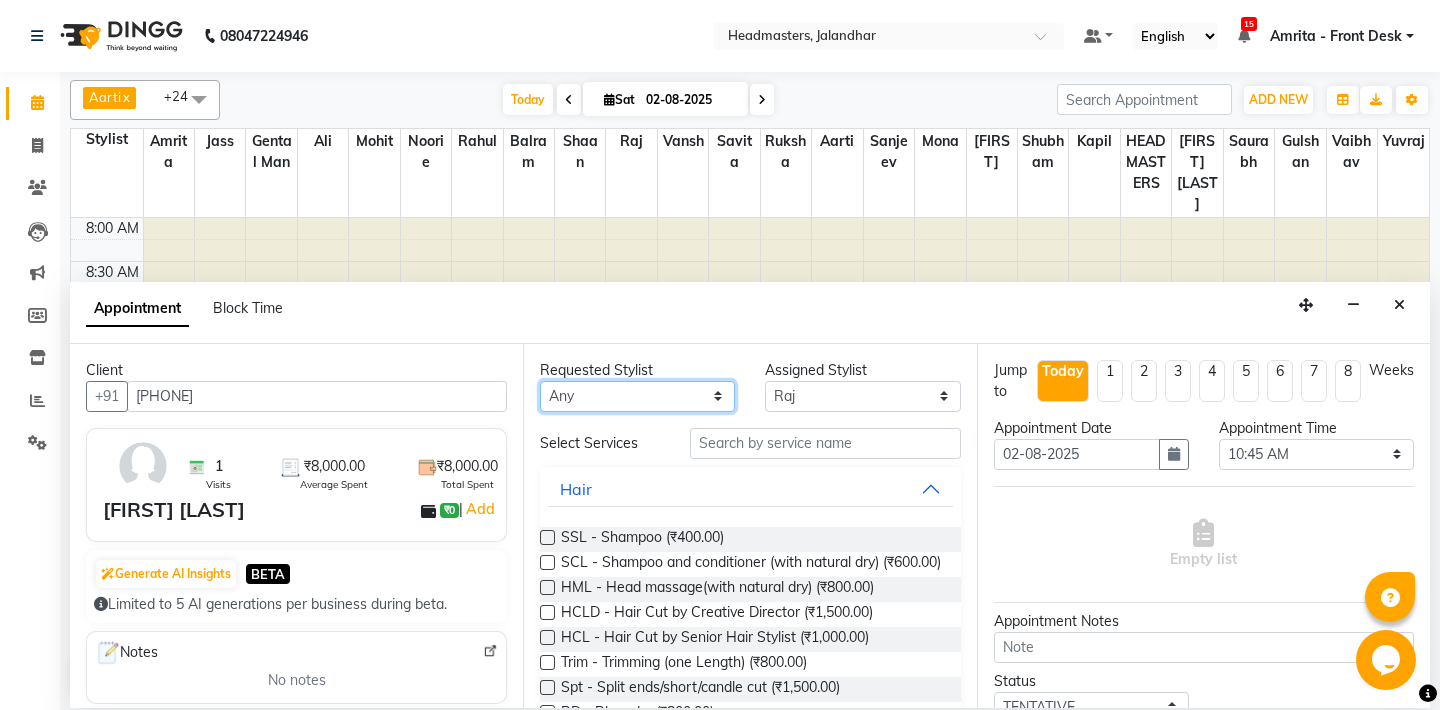 click on "Any Aarti Ali Amrita Balram Gental Man Gulshan HEADMASTERS Jass Kapil Manpreet Mohit Mona Noorie Rahul Raj Ricky Ruksha Sanjeev Saurabh  Savita Shaan Shubham Vaibhav Vansh Varun Bhardwaj Yuvraj" at bounding box center (637, 396) 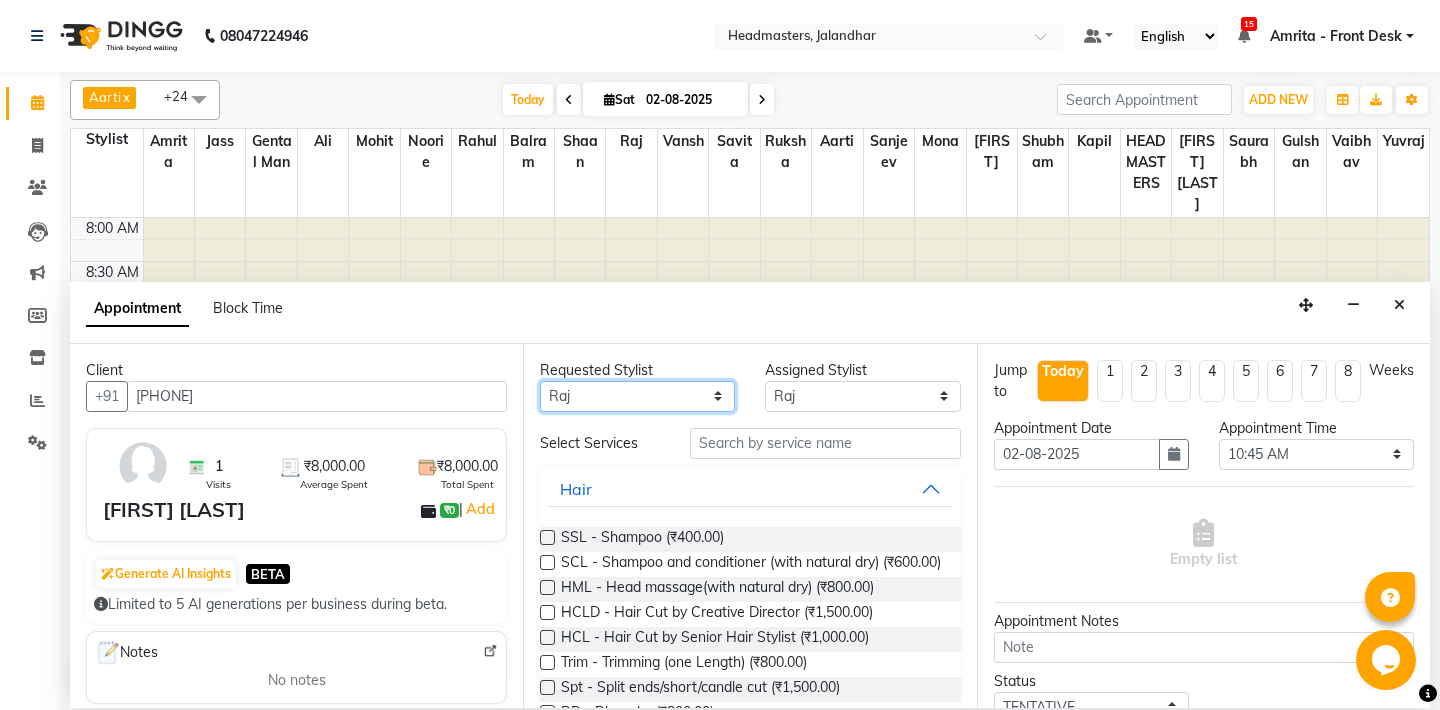 click on "Raj" at bounding box center (0, 0) 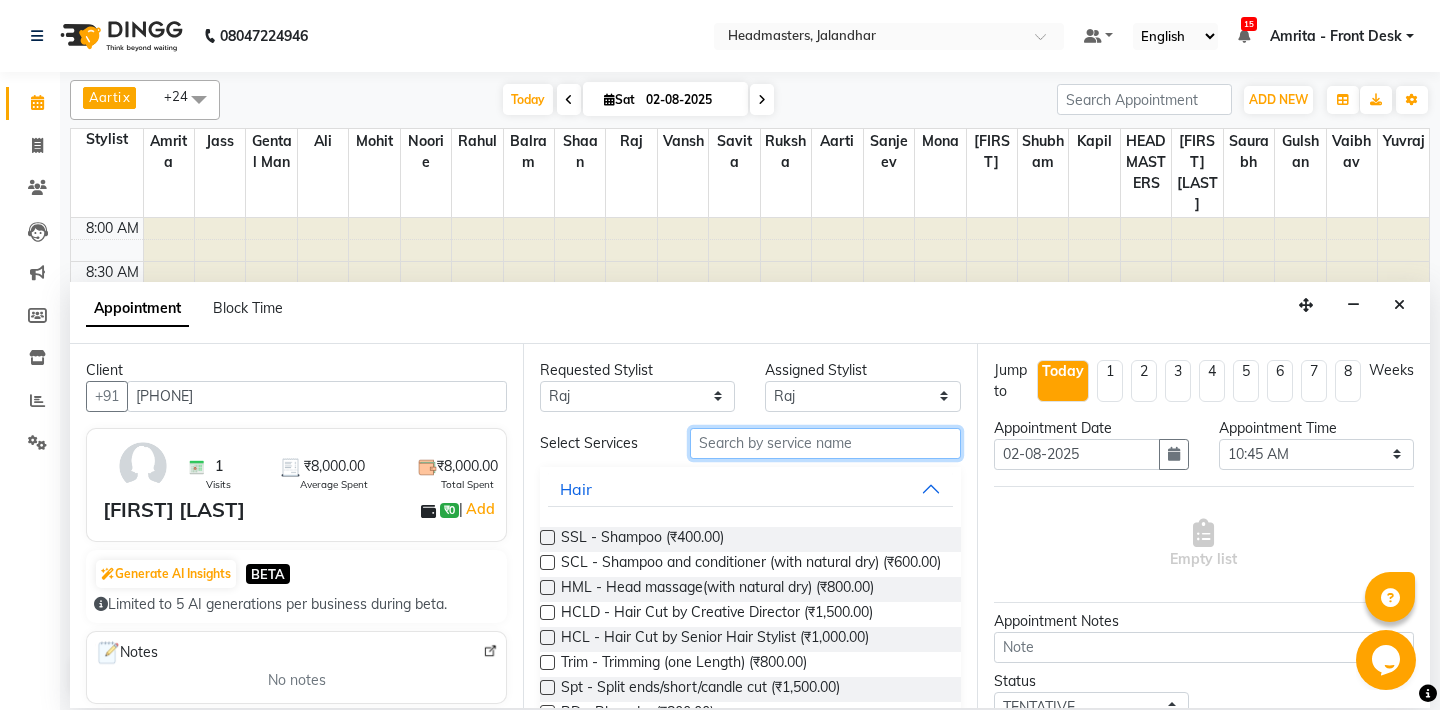 click at bounding box center [825, 443] 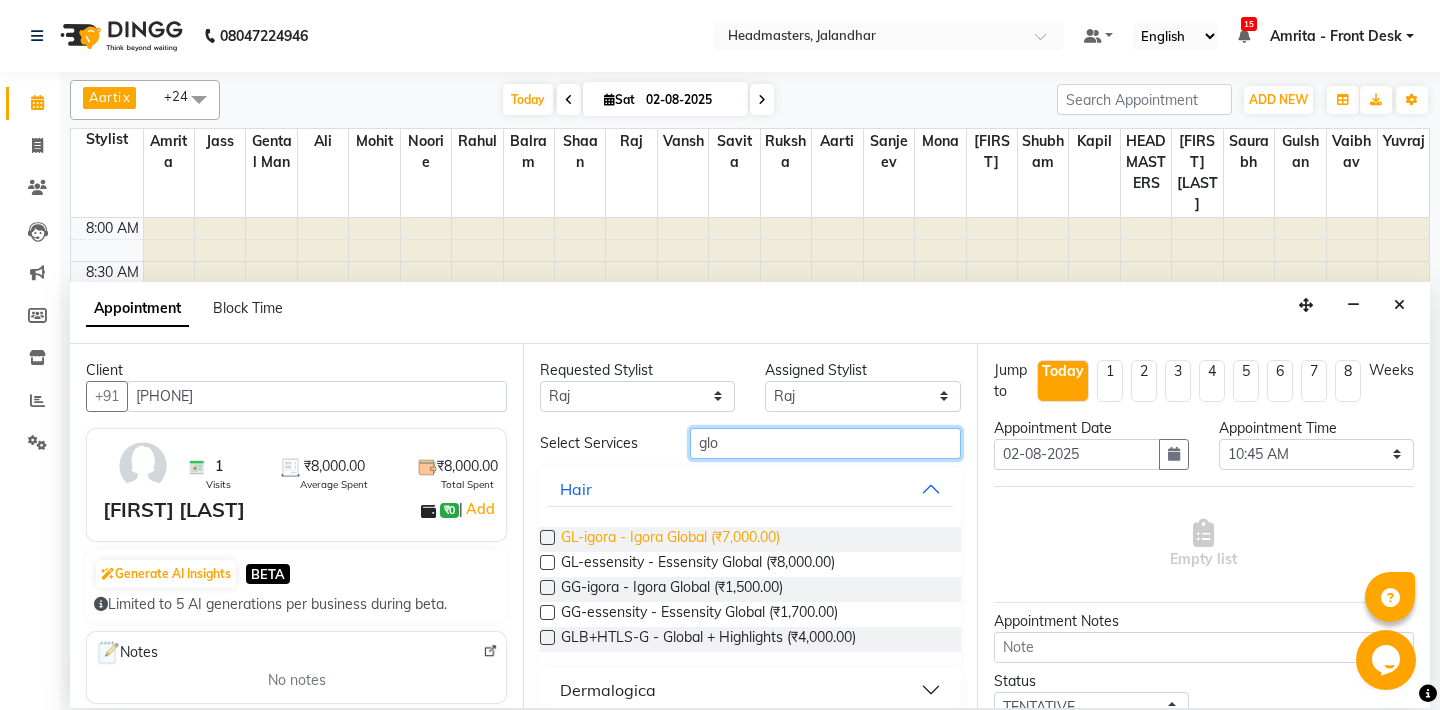 type on "glo" 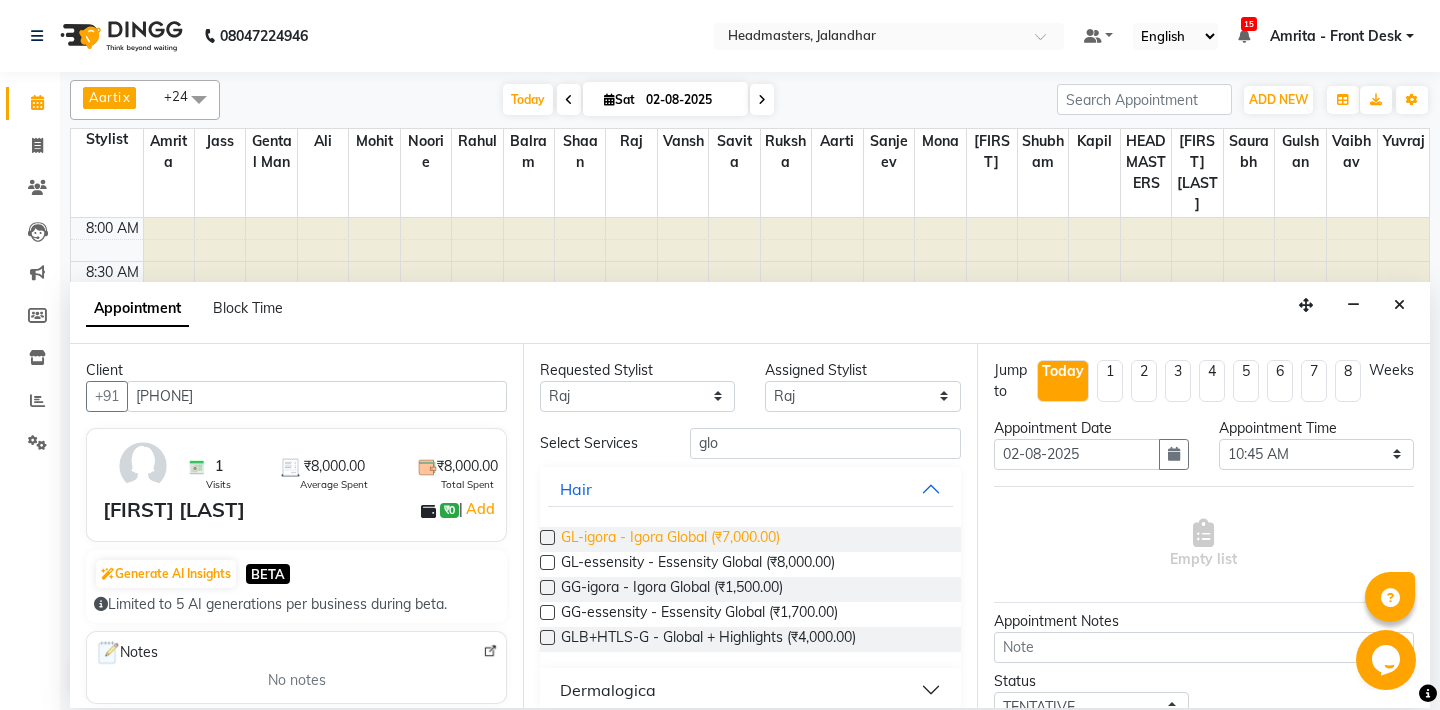 click on "GL-igora - Igora Global (₹7,000.00)" at bounding box center (670, 539) 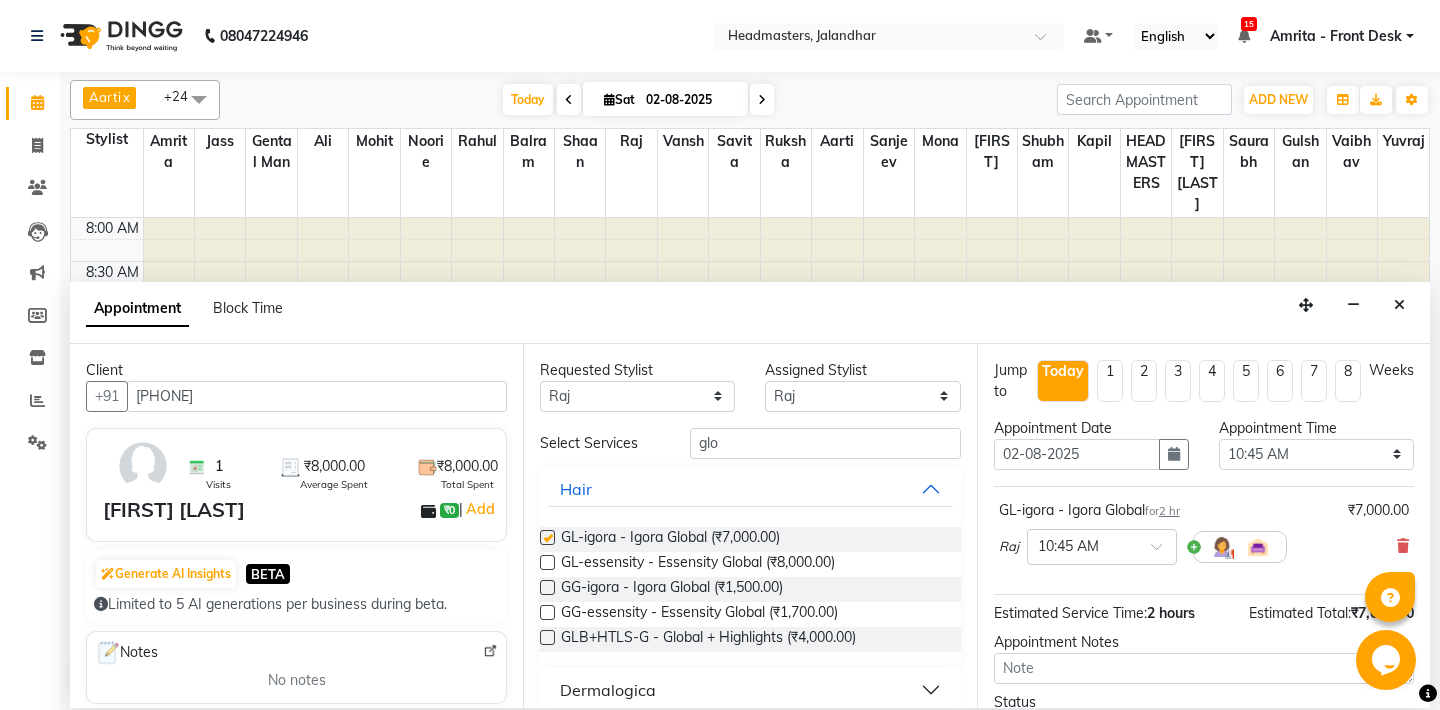 checkbox on "false" 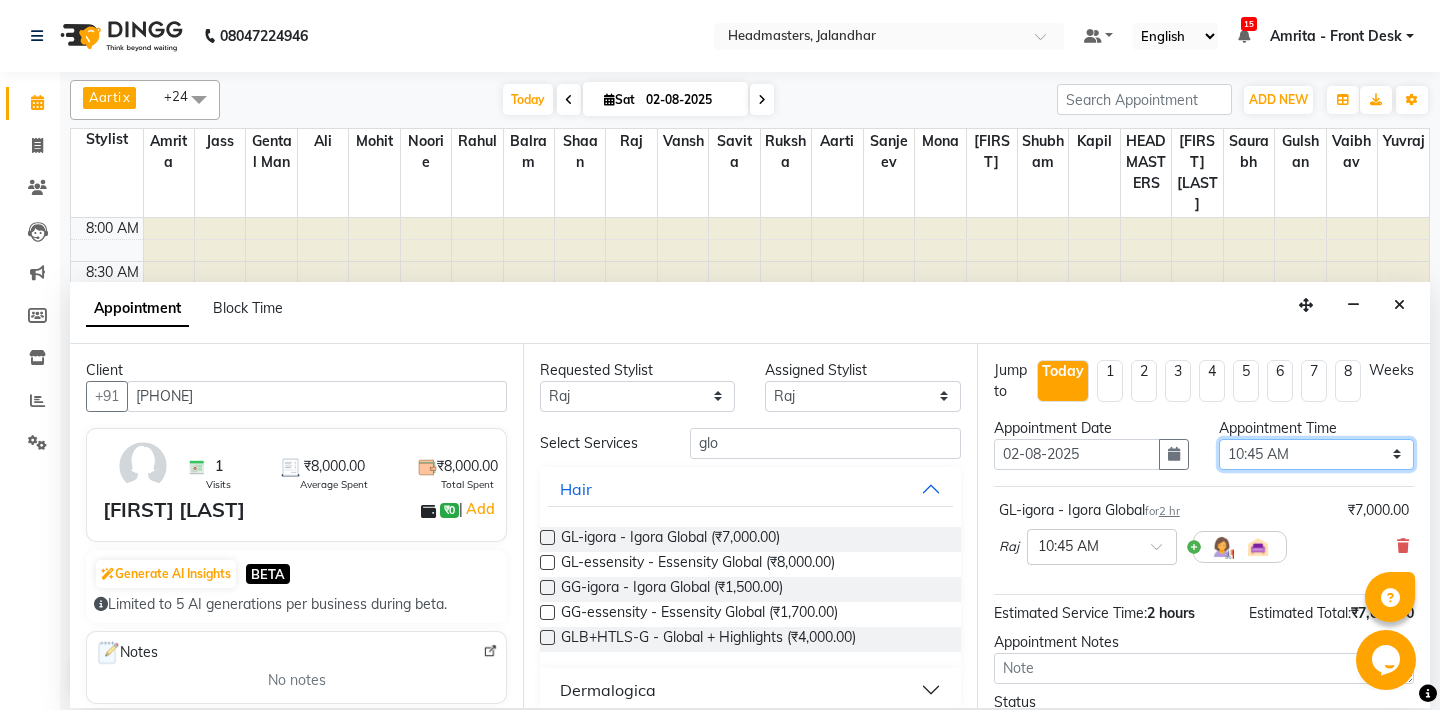 click on "Select 09:00 AM 09:15 AM 09:30 AM 09:45 AM 10:00 AM 10:15 AM 10:30 AM 10:45 AM 11:00 AM 11:15 AM 11:30 AM 11:45 AM 12:00 PM 12:15 PM 12:30 PM 12:45 PM 01:00 PM 01:15 PM 01:30 PM 01:45 PM 02:00 PM 02:15 PM 02:30 PM 02:45 PM 03:00 PM 03:15 PM 03:30 PM 03:45 PM 04:00 PM 04:15 PM 04:30 PM 04:45 PM 05:00 PM 05:15 PM 05:30 PM 05:45 PM 06:00 PM 06:15 PM 06:30 PM 06:45 PM 07:00 PM 07:15 PM 07:30 PM 07:45 PM 08:00 PM 08:15 PM 08:30 PM 08:45 PM 09:00 PM" at bounding box center [1316, 454] 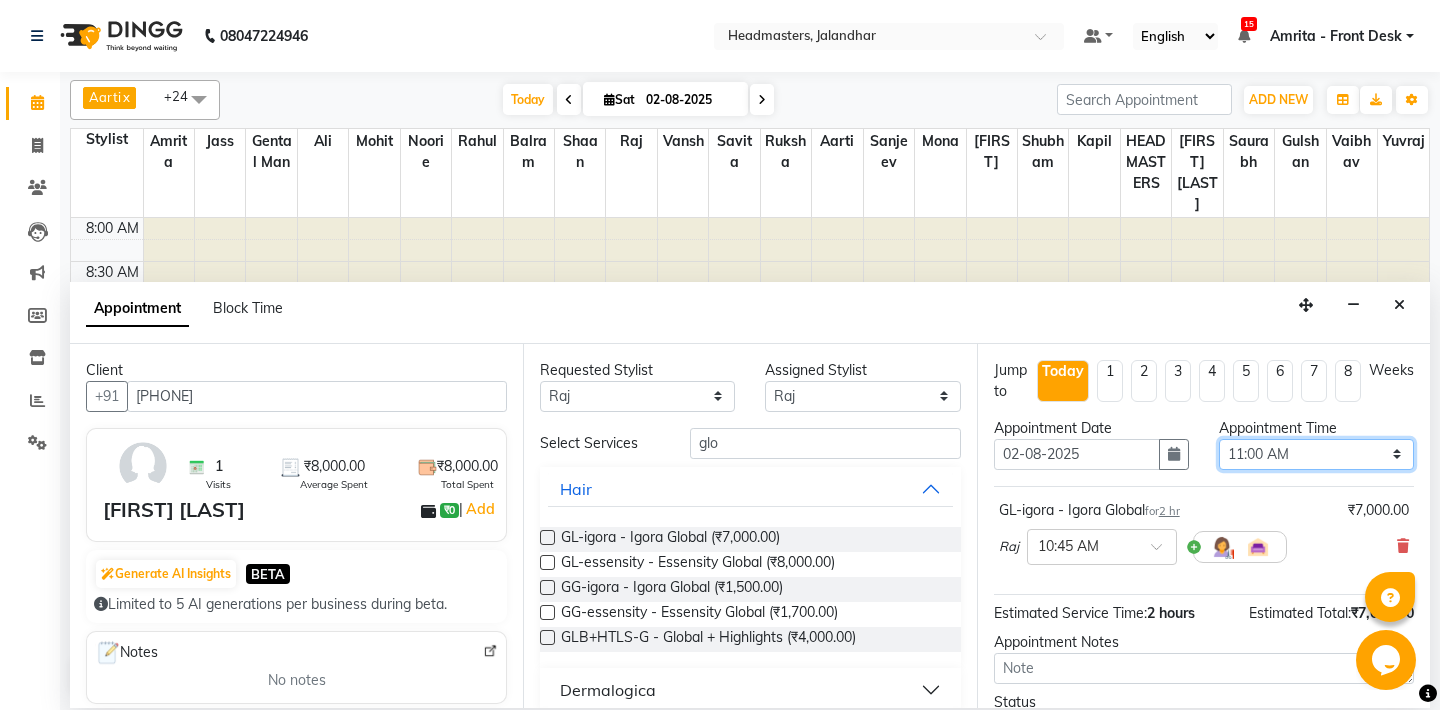 click on "11:00 AM" at bounding box center (0, 0) 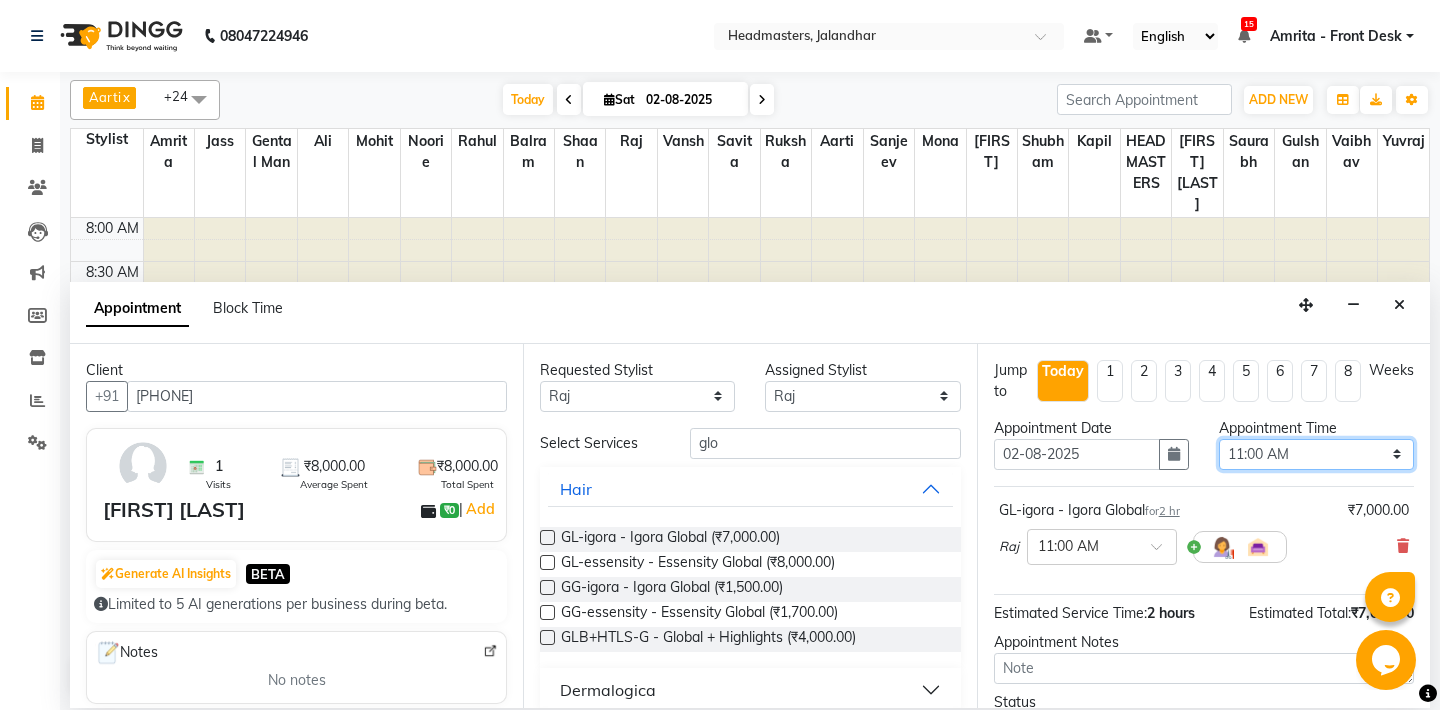 scroll, scrollTop: 127, scrollLeft: 0, axis: vertical 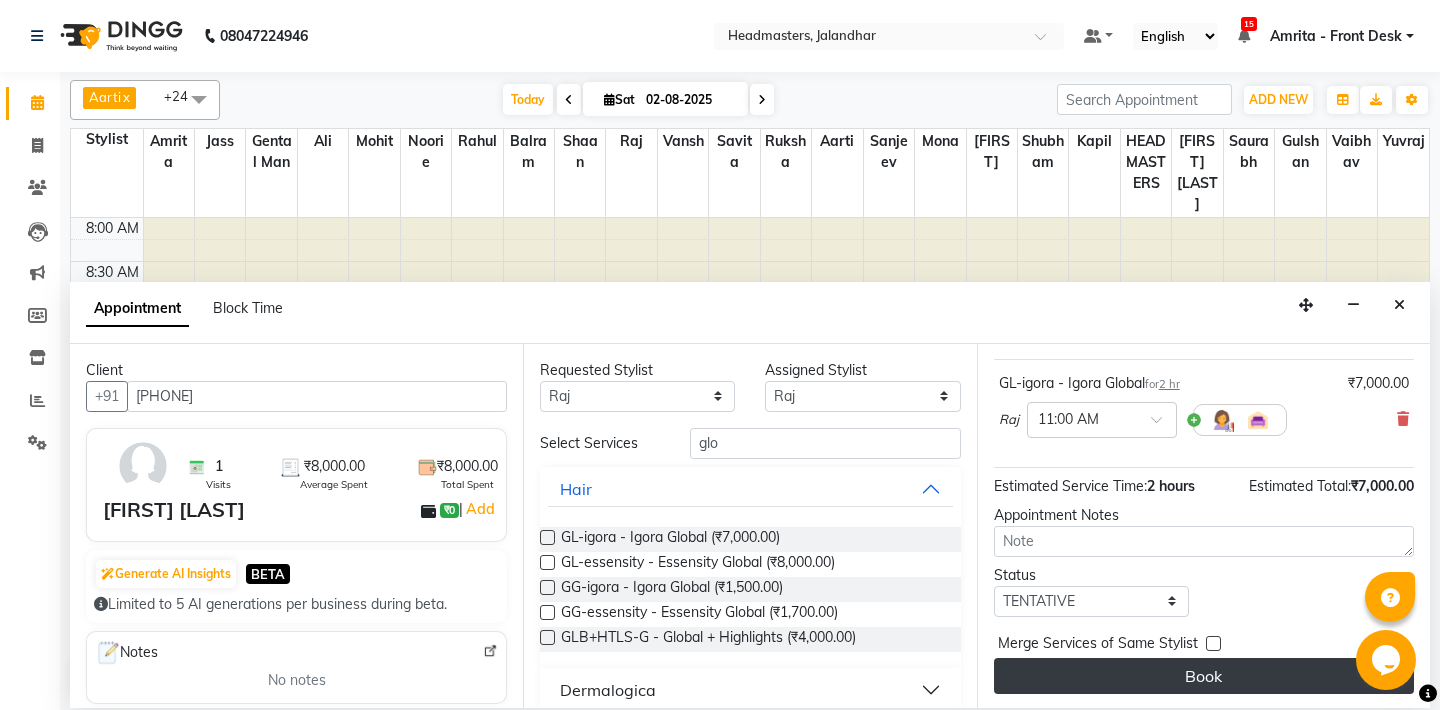 click on "Book" at bounding box center [1204, 676] 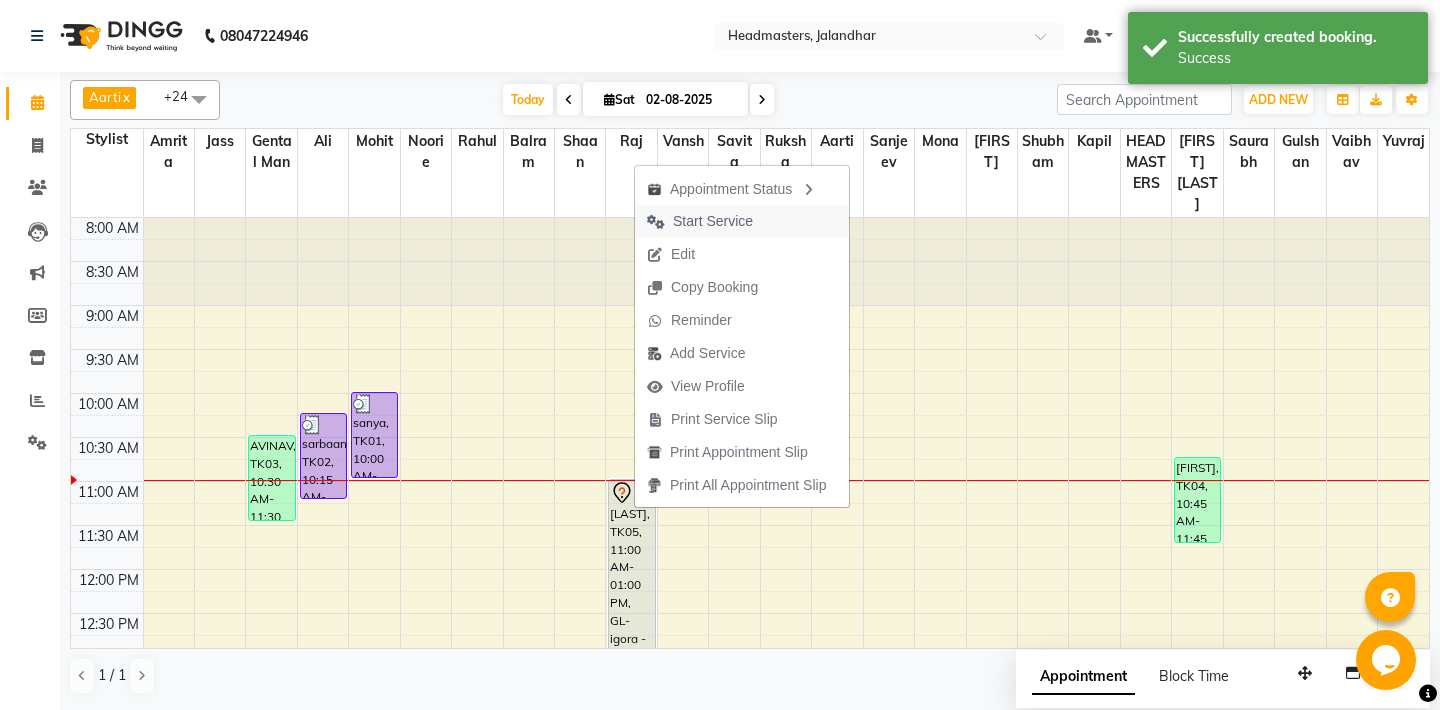 click on "Start Service" at bounding box center [700, 221] 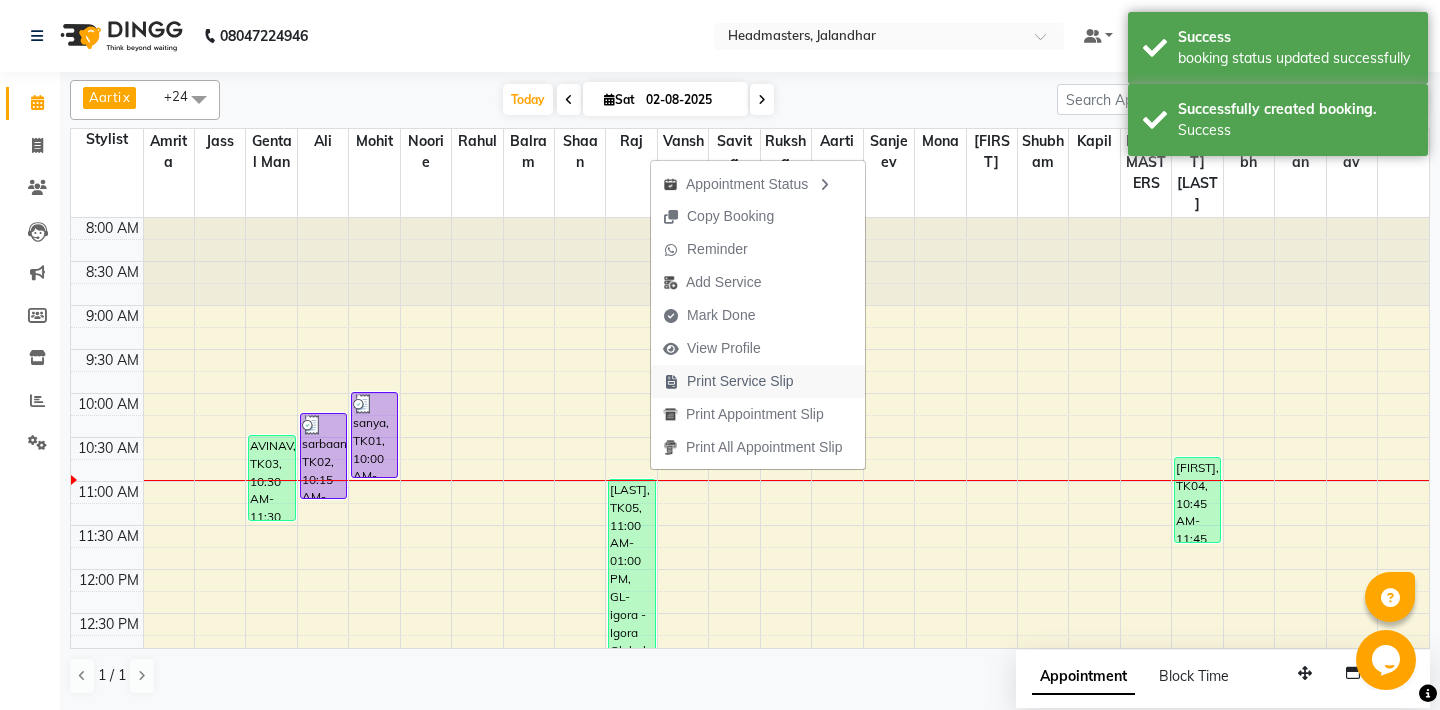 click on "Print Service Slip" at bounding box center [728, 381] 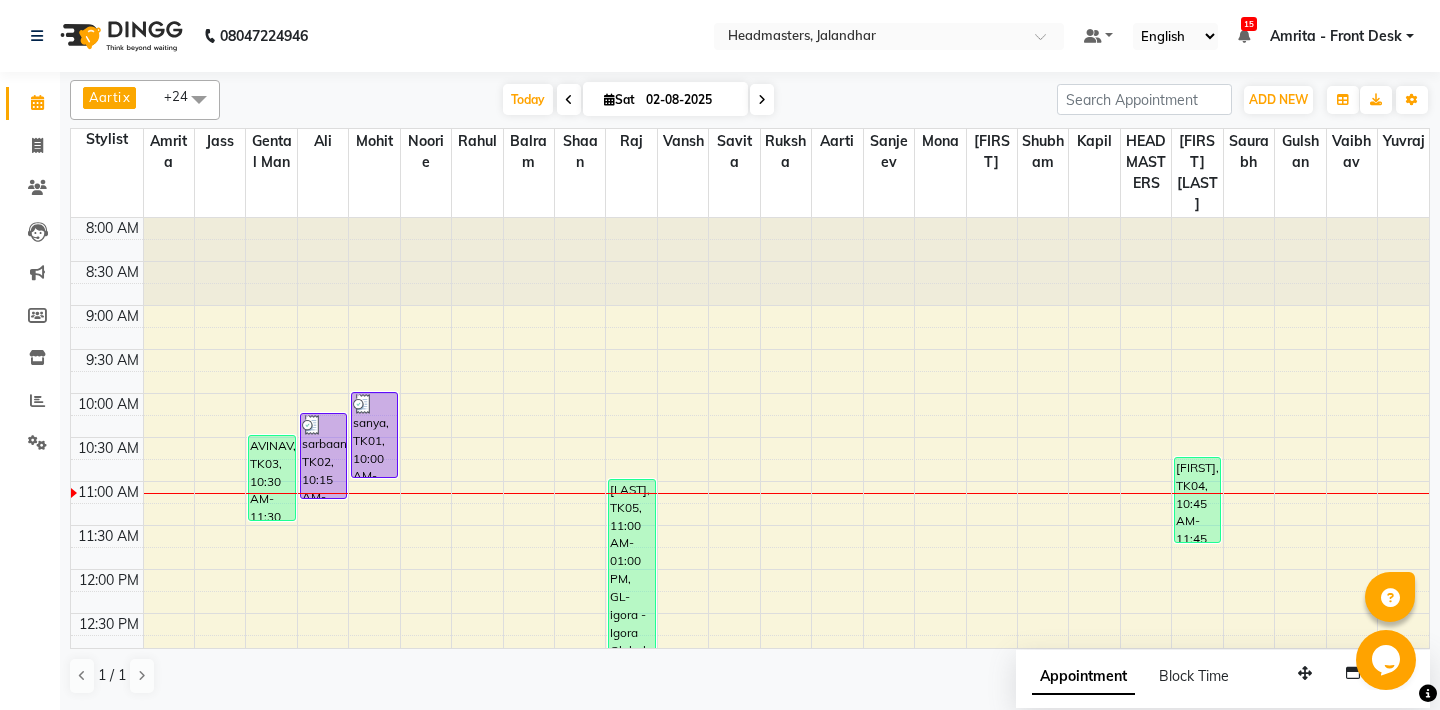 scroll, scrollTop: 108, scrollLeft: 0, axis: vertical 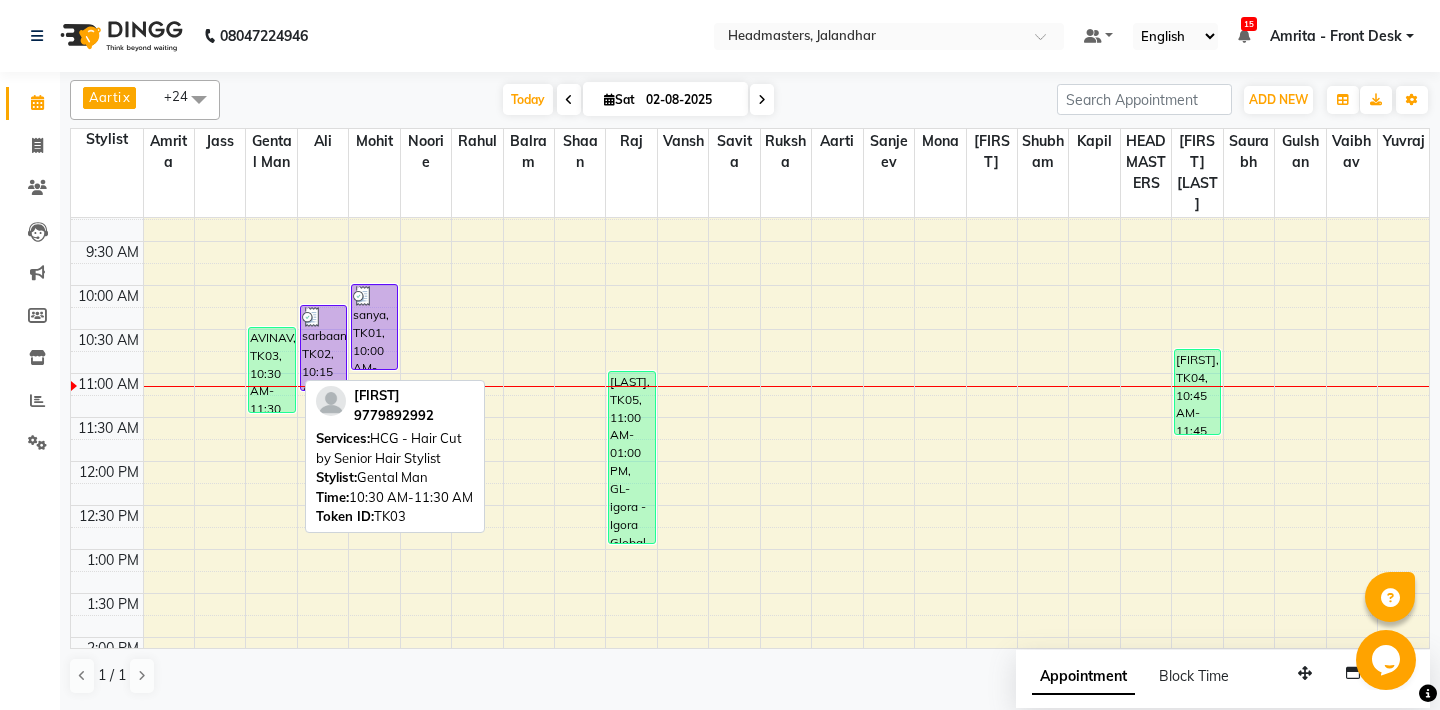 click on "AVINAV, TK03, 10:30 AM-11:30 AM, HCG - Hair Cut by Senior Hair Stylist" at bounding box center [271, 370] 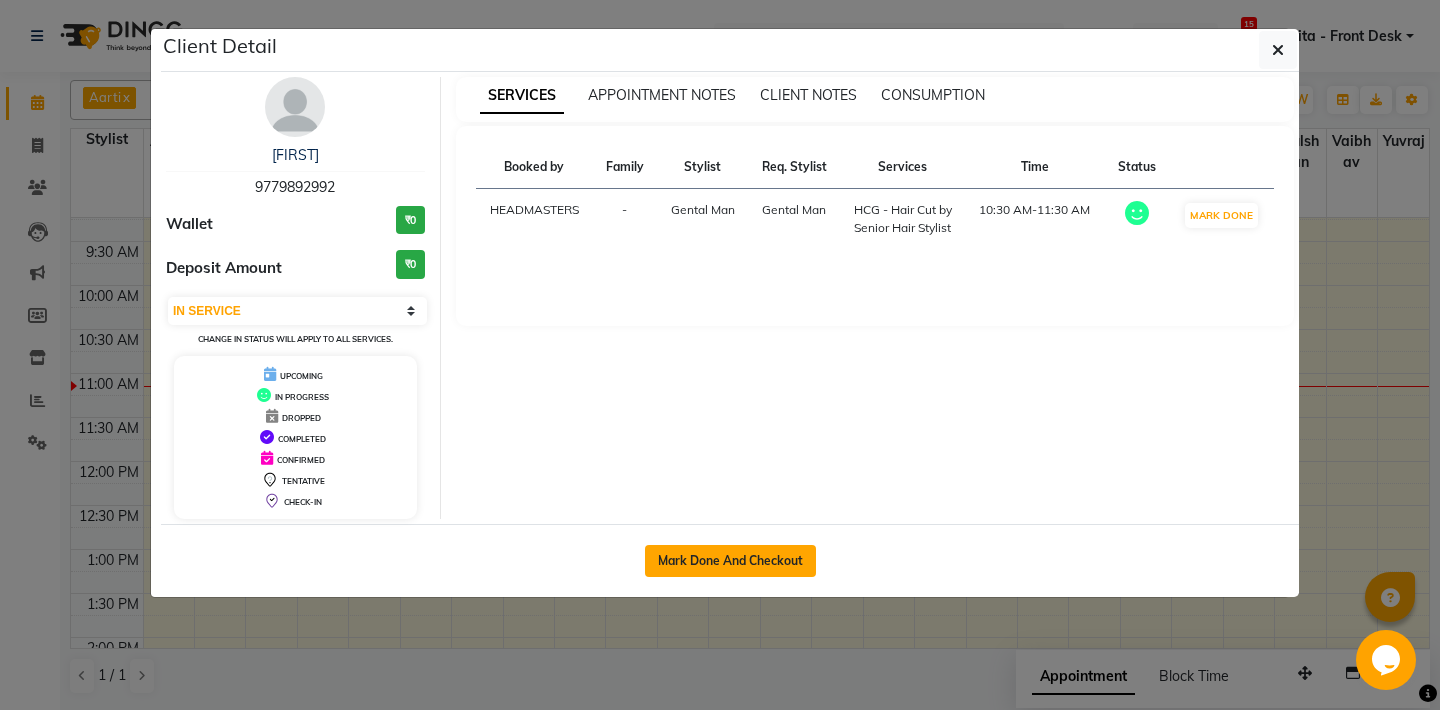 click on "Mark Done And Checkout" 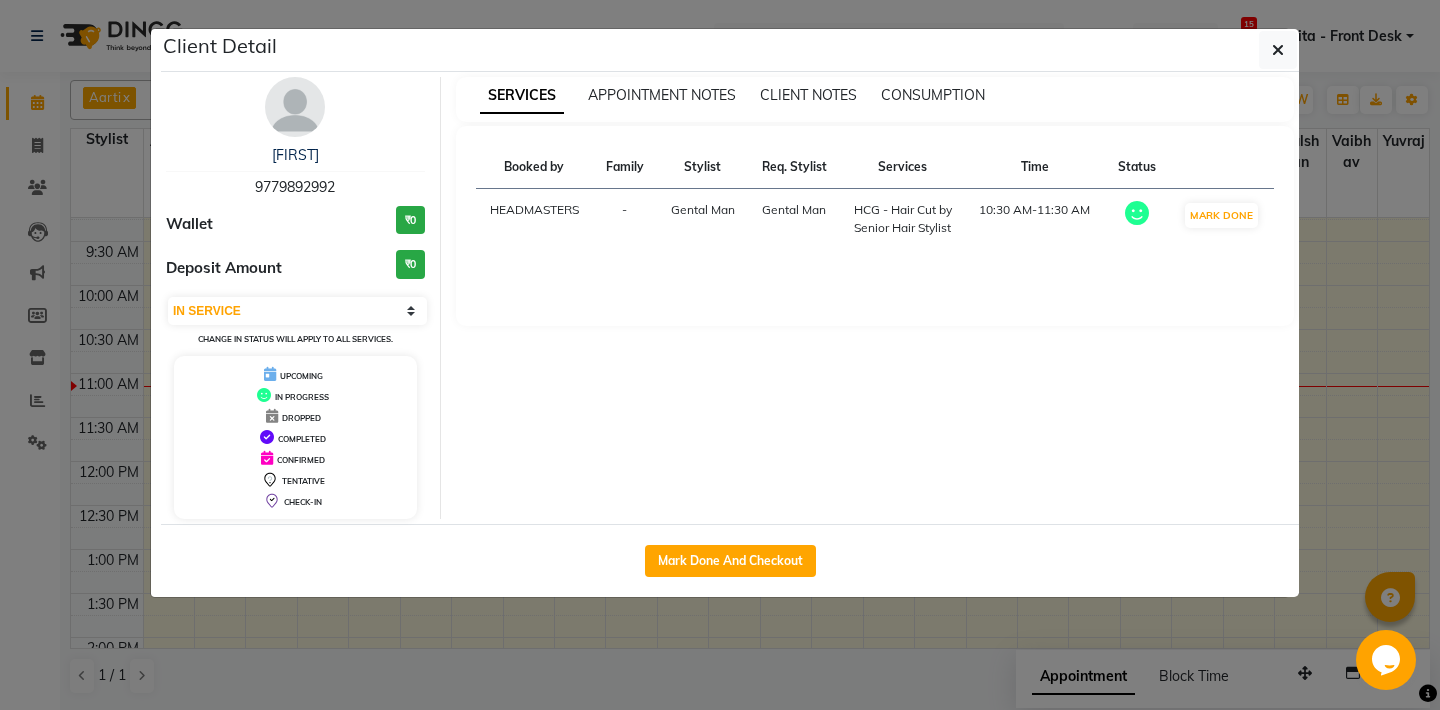 select on "service" 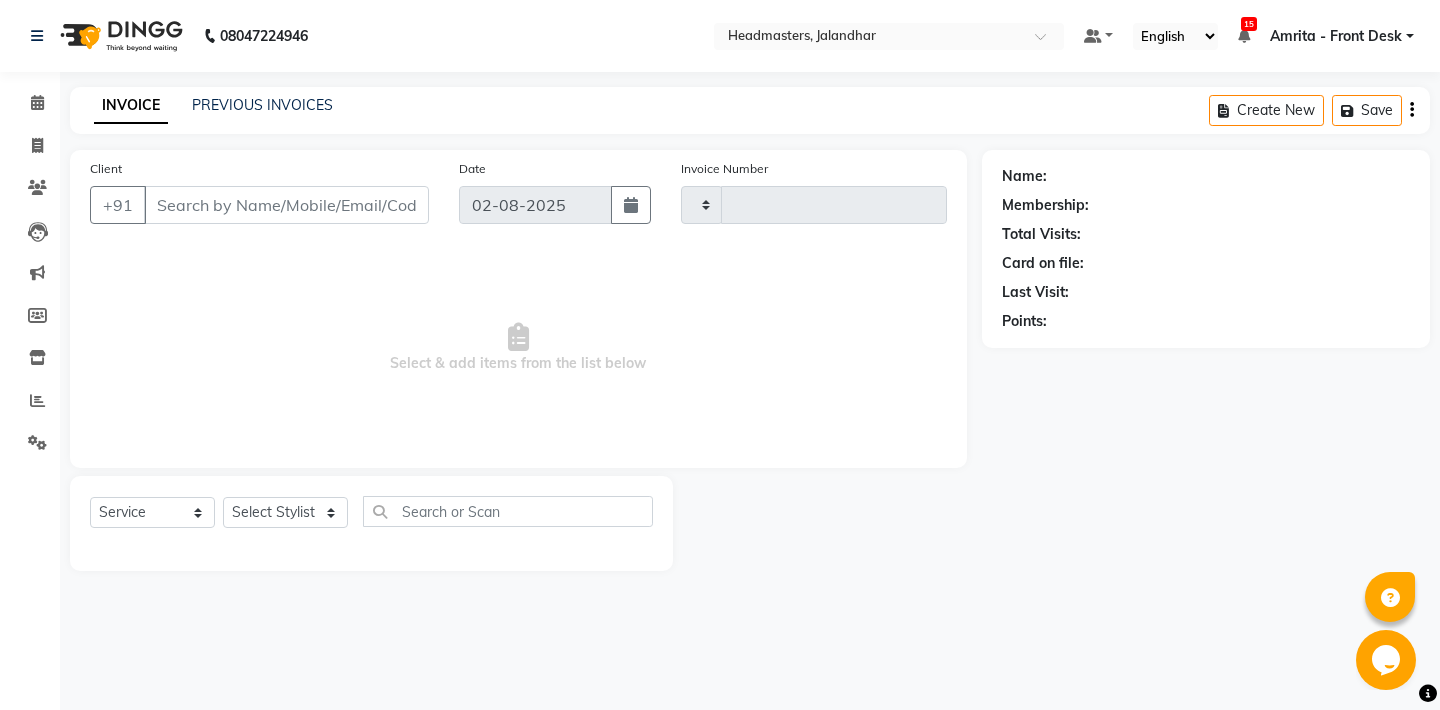 type on "4510" 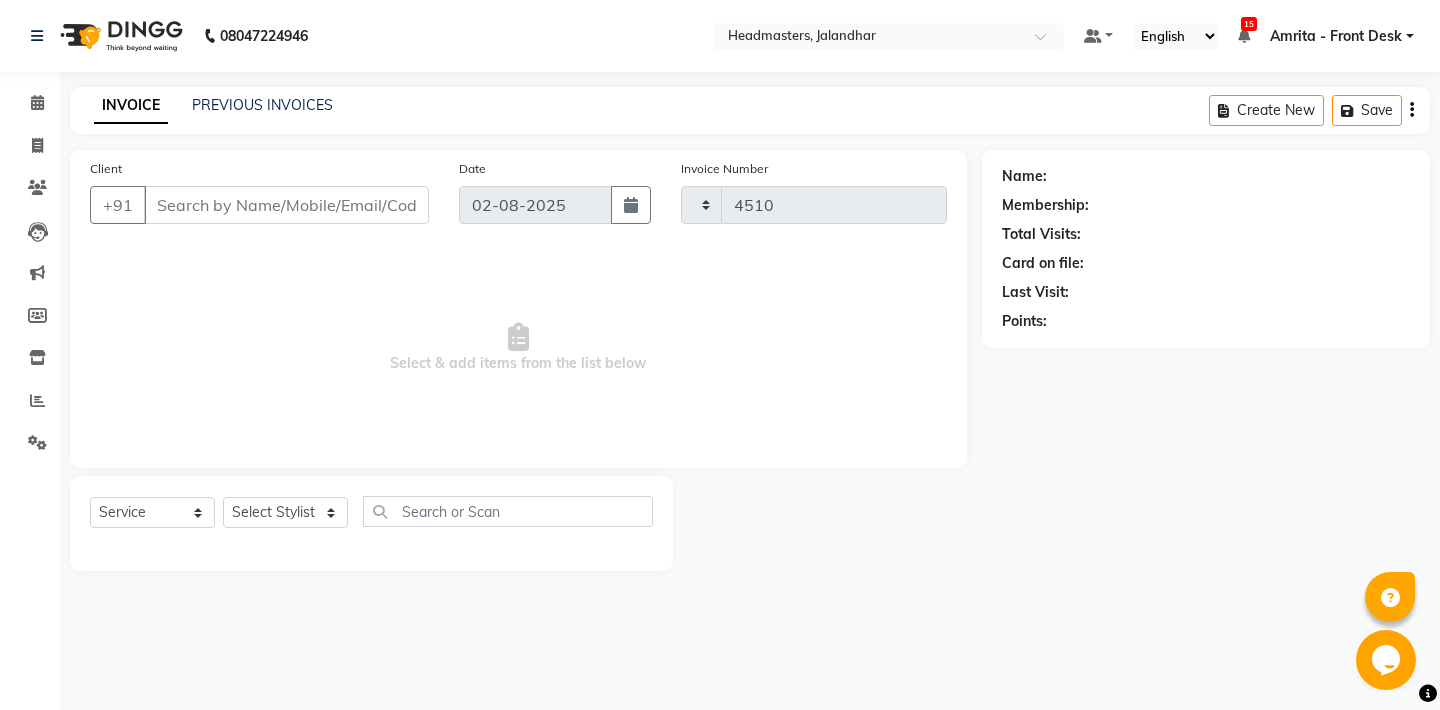 select on "7130" 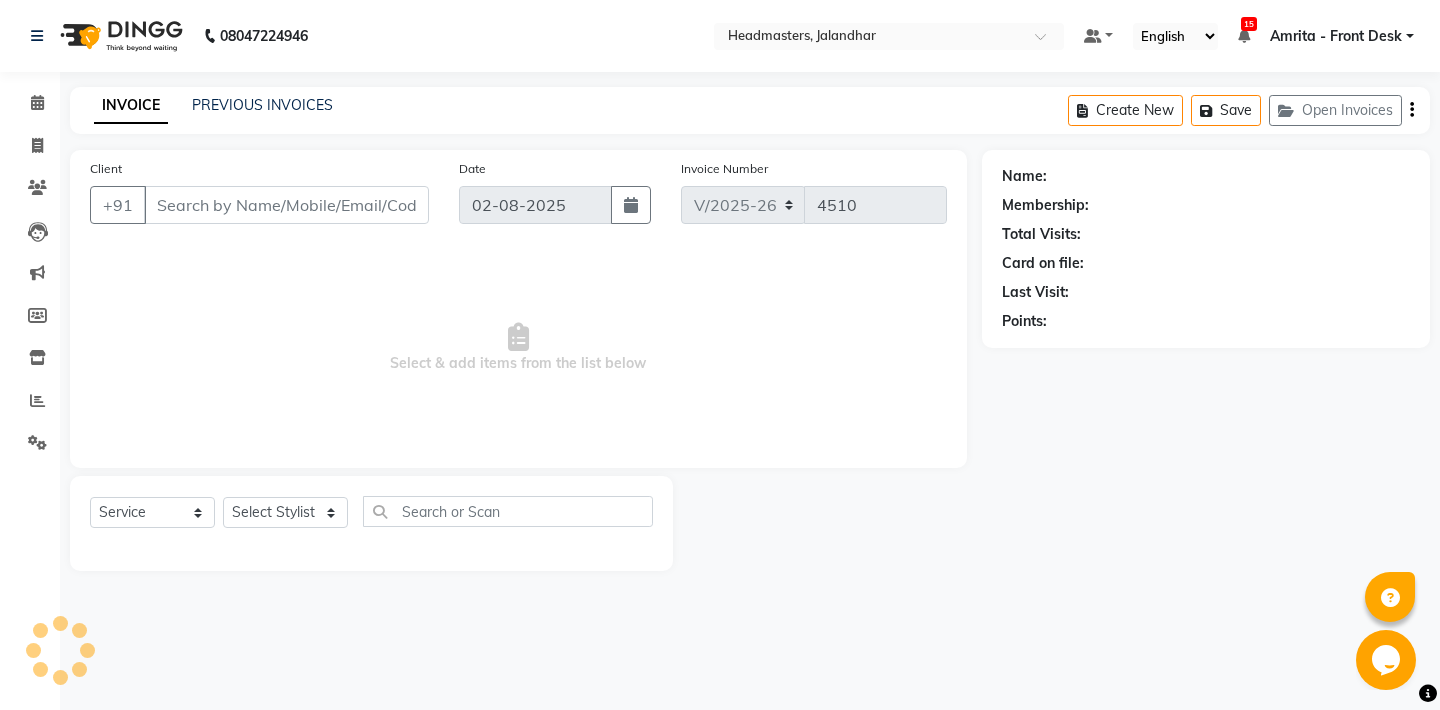 type on "9779892992" 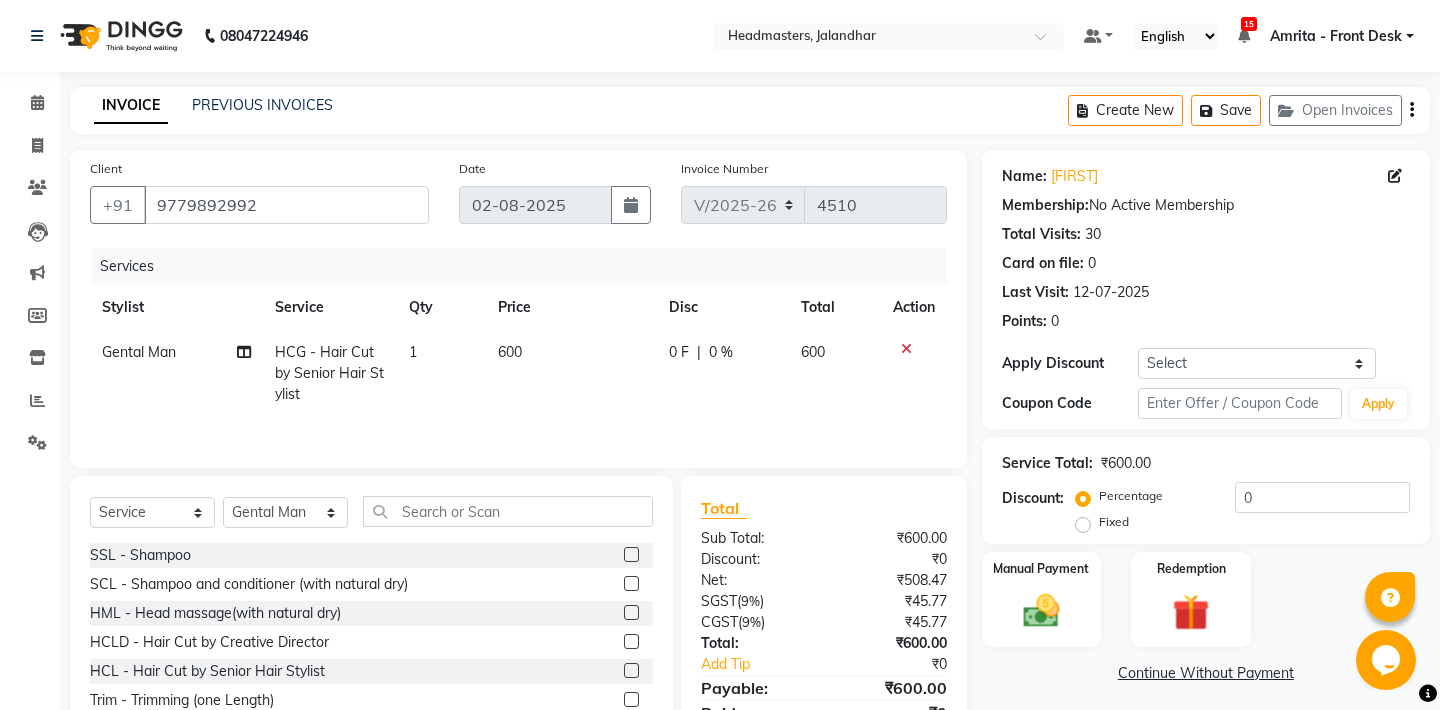 scroll, scrollTop: 90, scrollLeft: 0, axis: vertical 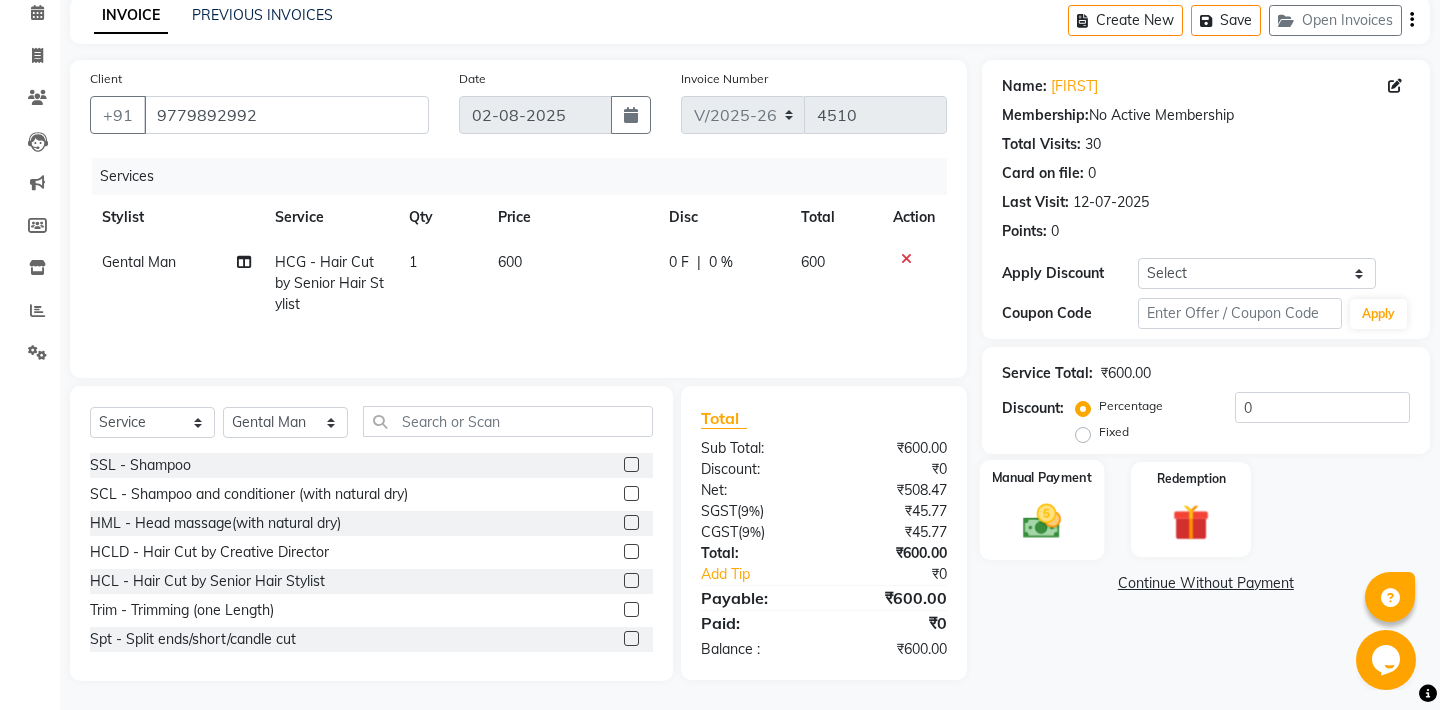click on "Manual Payment" 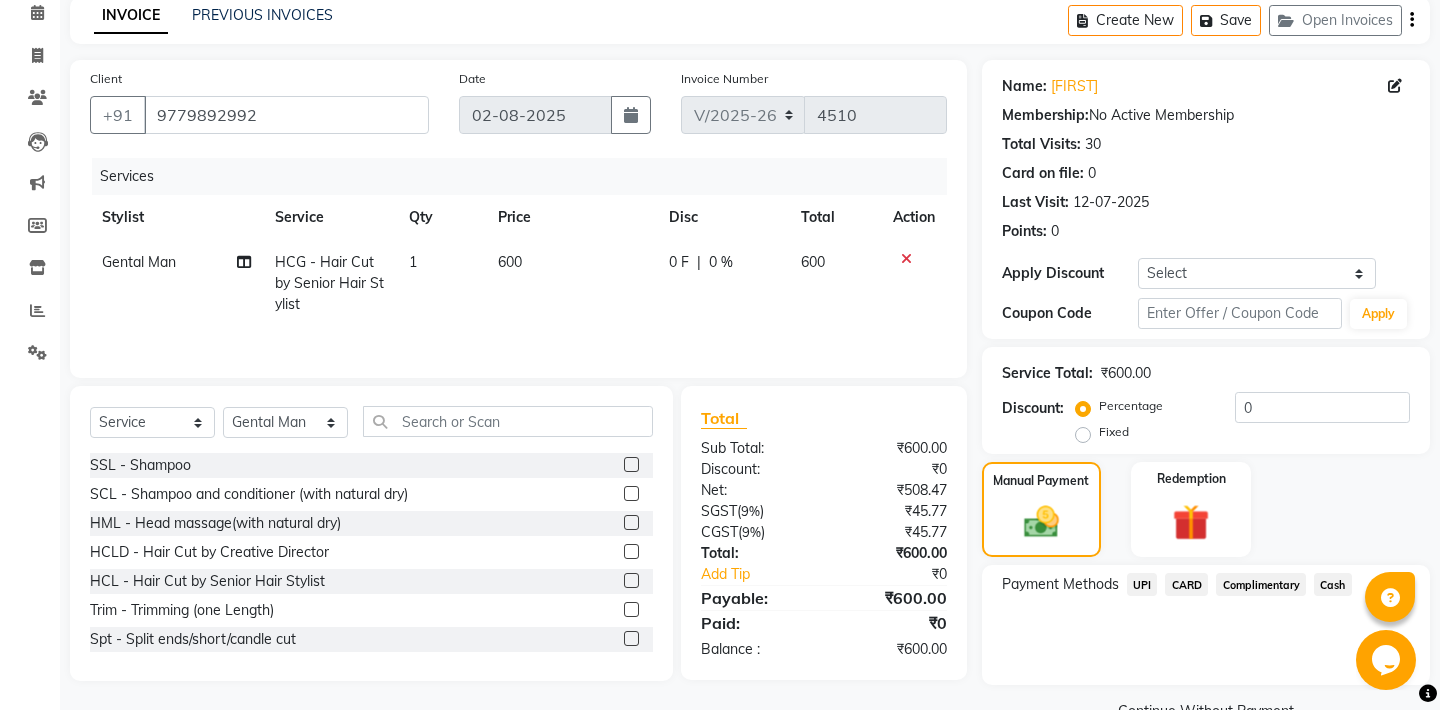 scroll, scrollTop: 135, scrollLeft: 0, axis: vertical 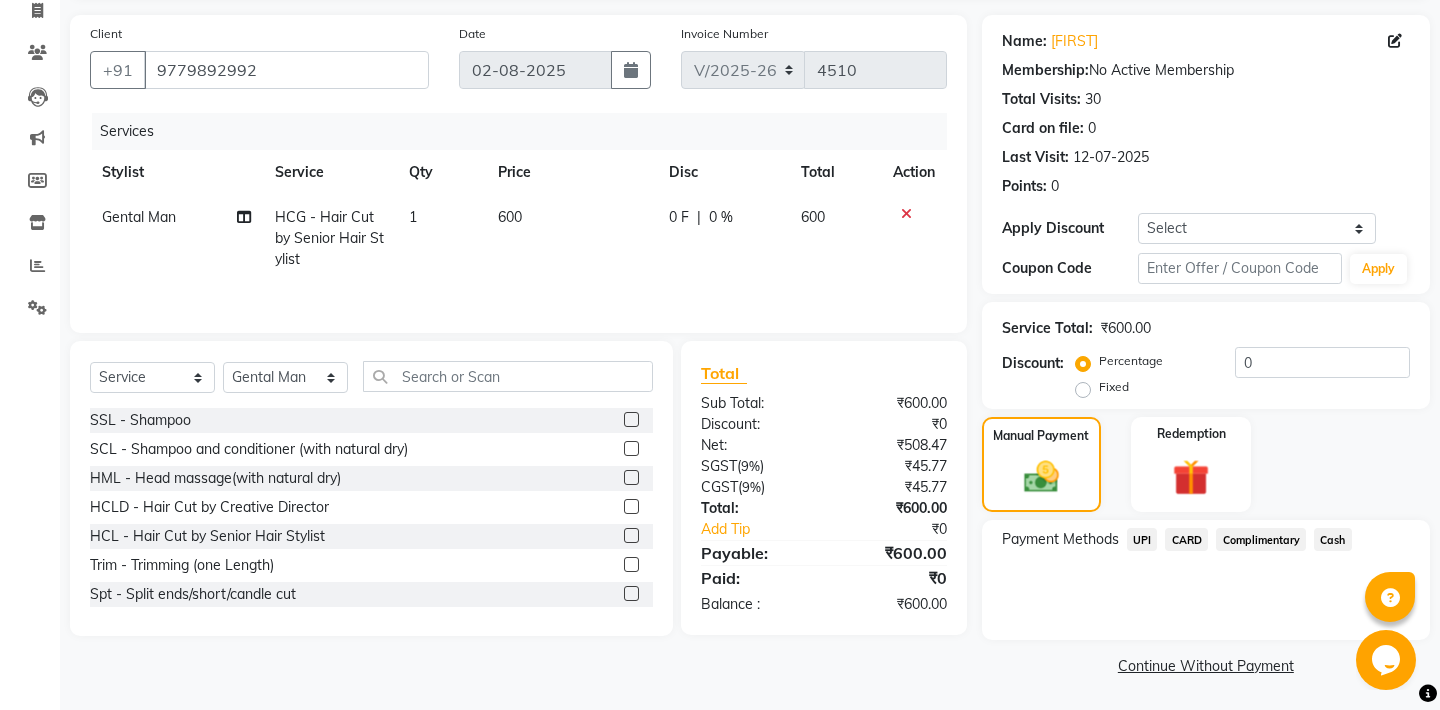 click on "UPI" 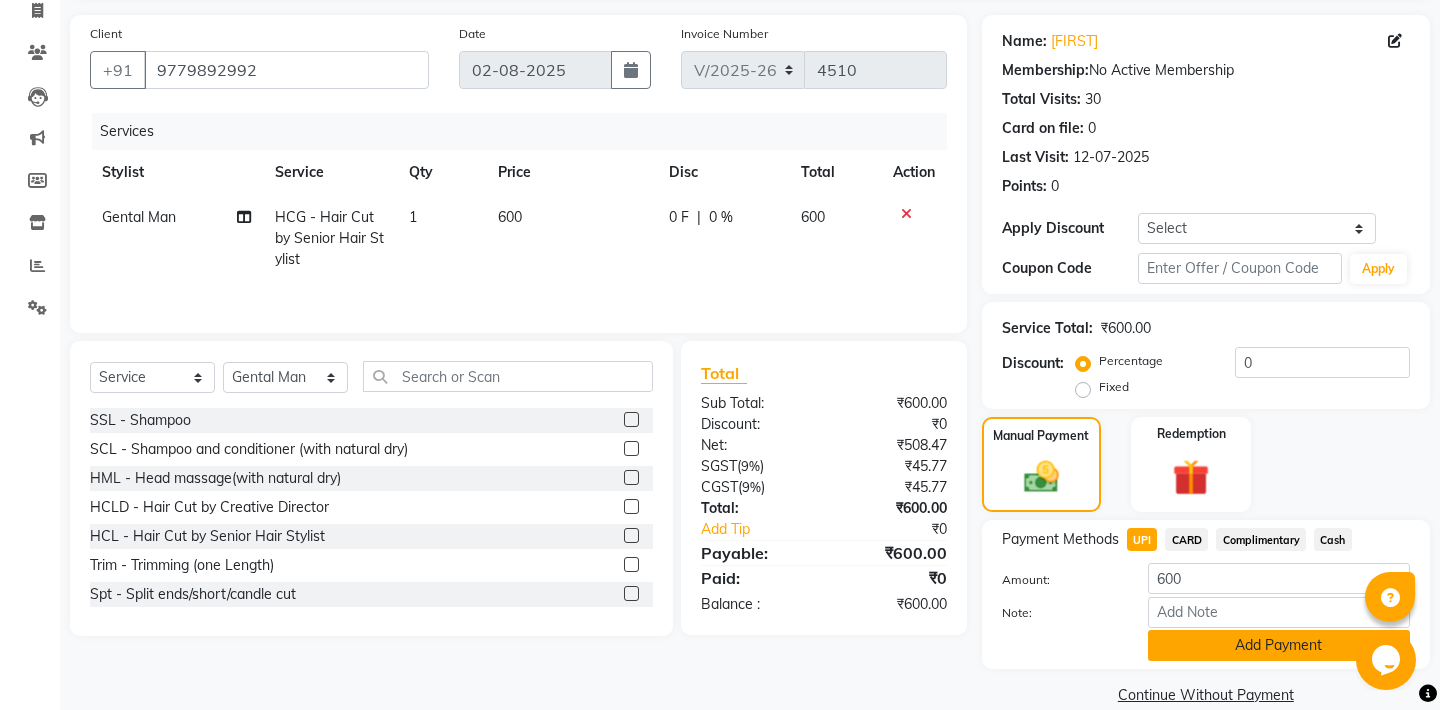 click on "Add Payment" 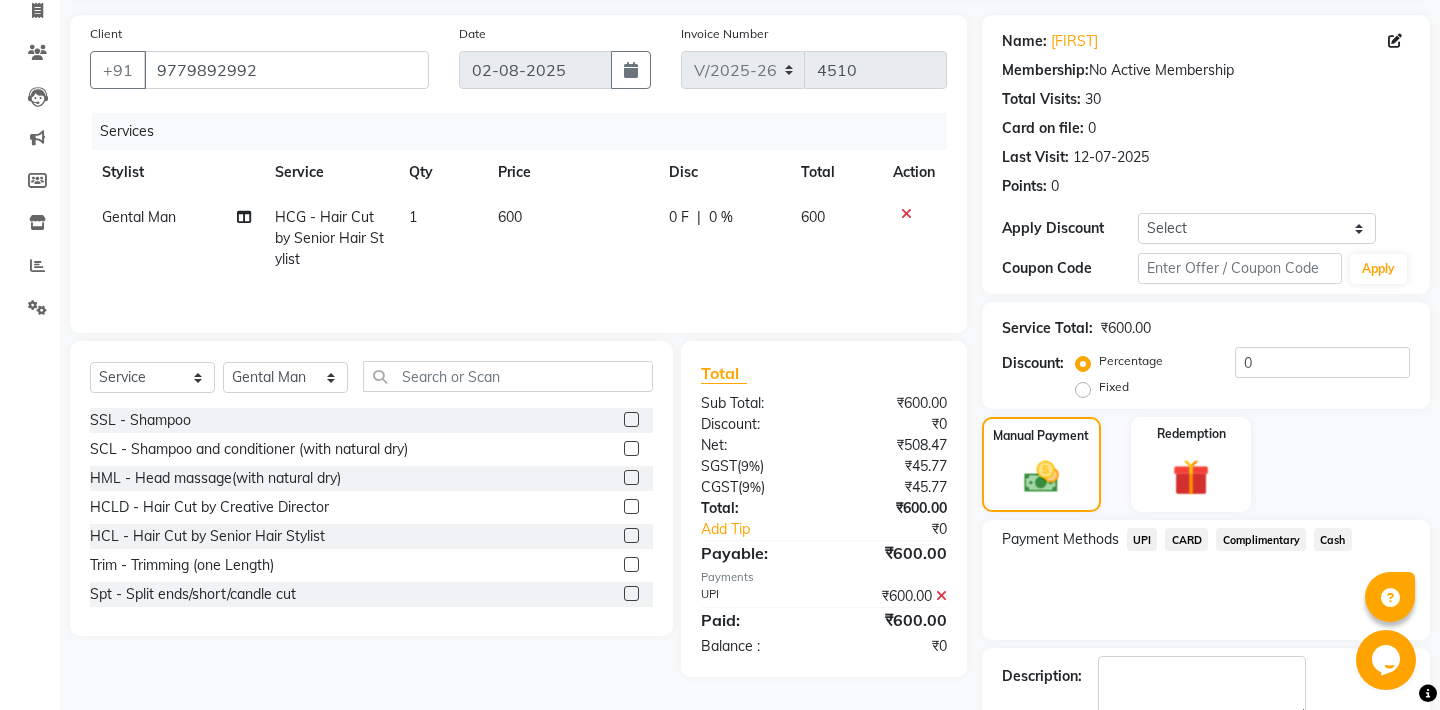 scroll, scrollTop: 219, scrollLeft: 0, axis: vertical 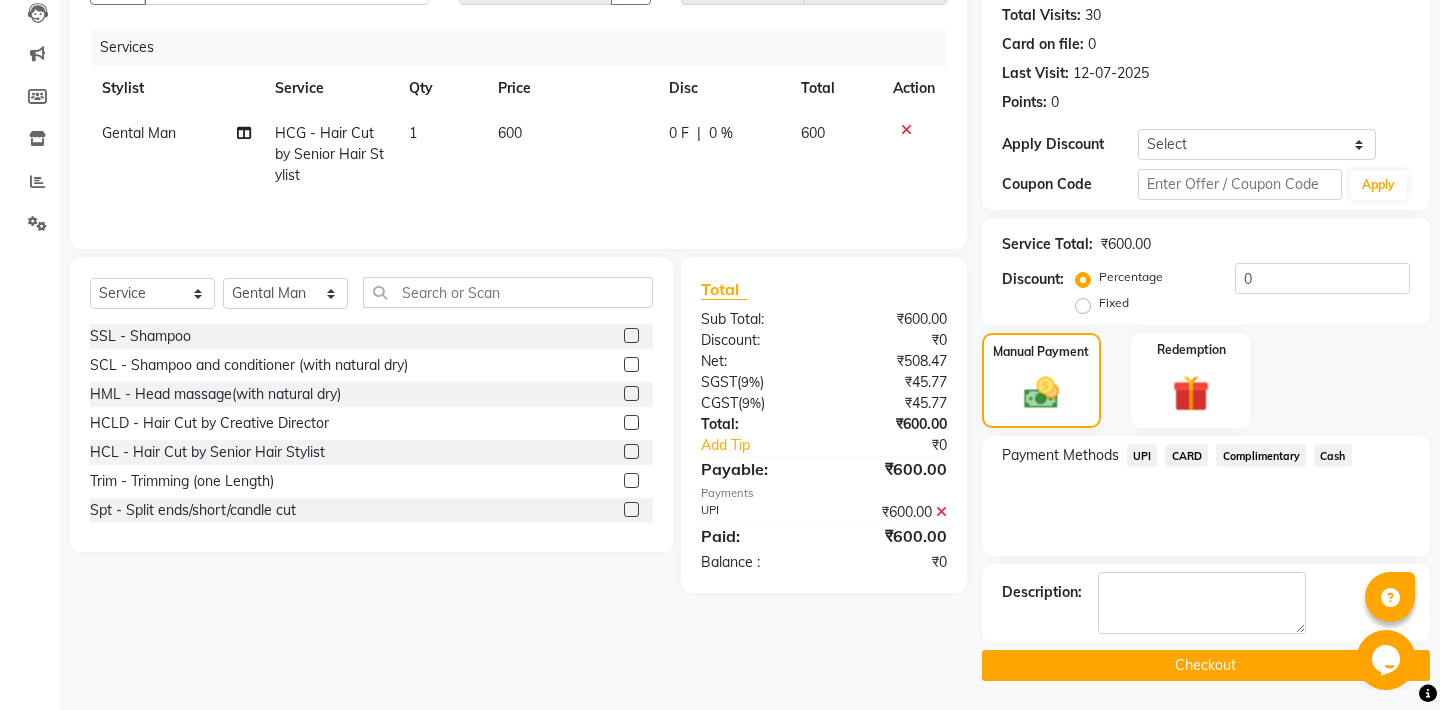 click on "Checkout" 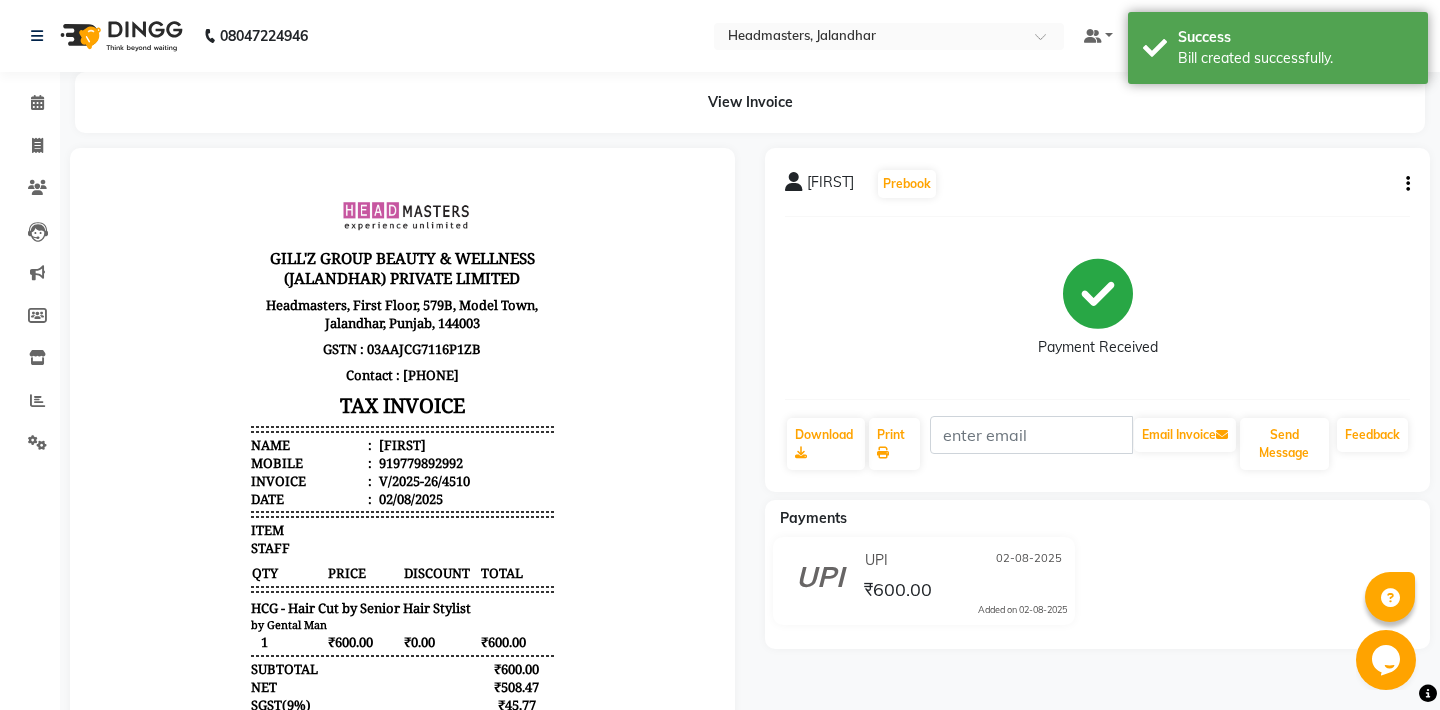scroll, scrollTop: 0, scrollLeft: 0, axis: both 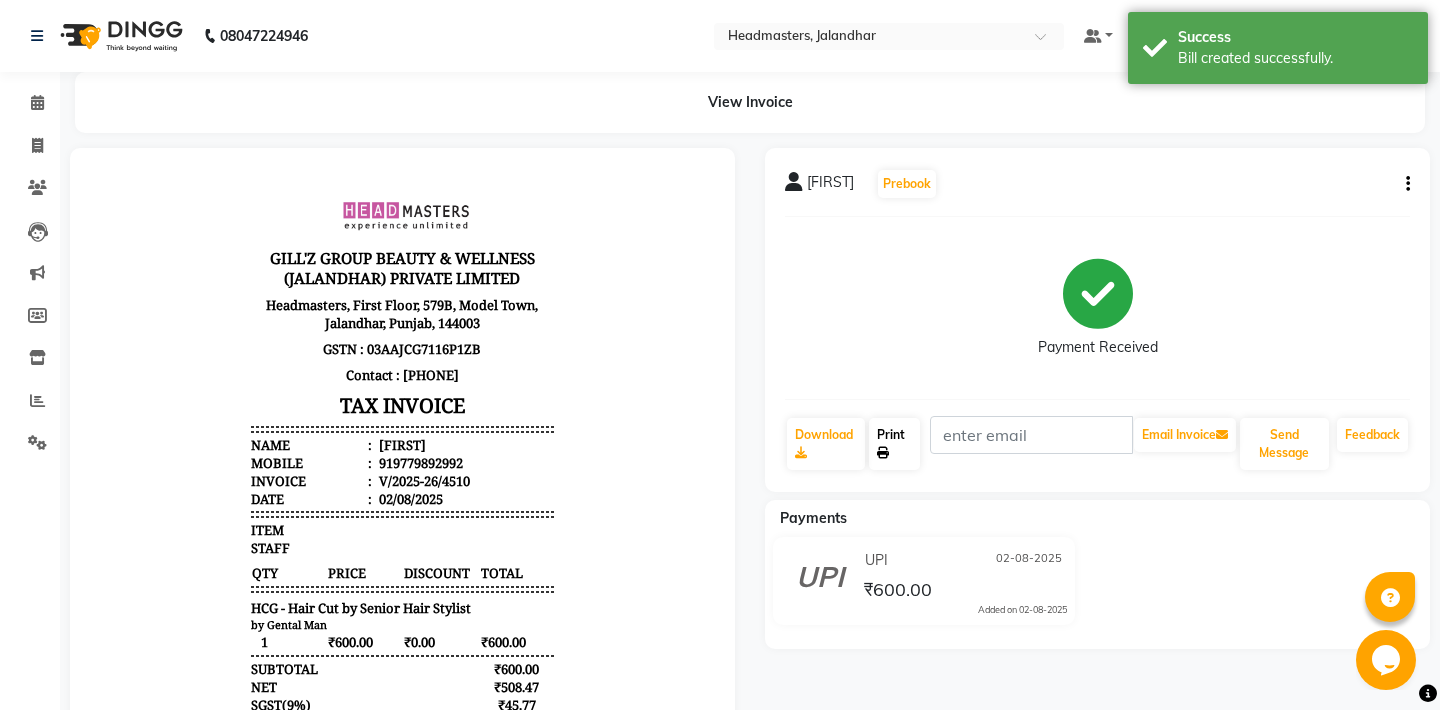 click on "Print" 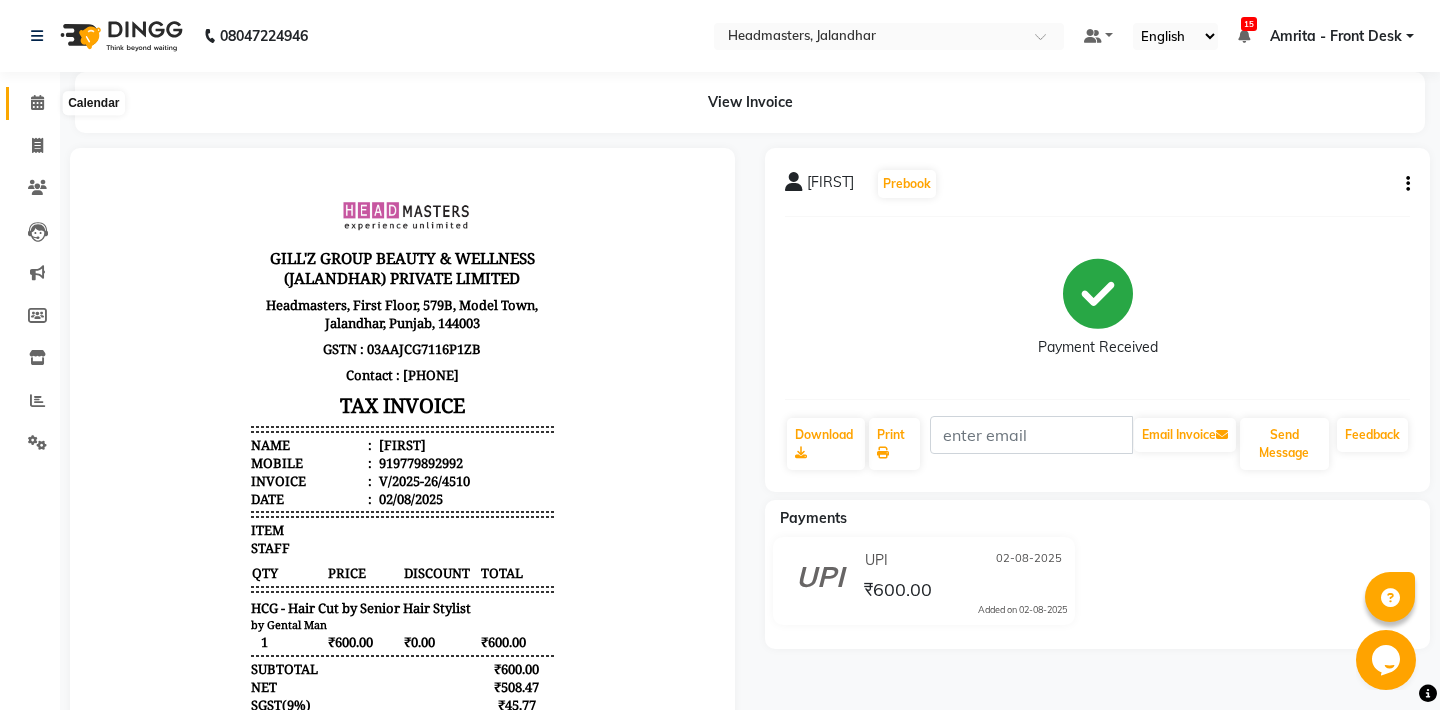 click 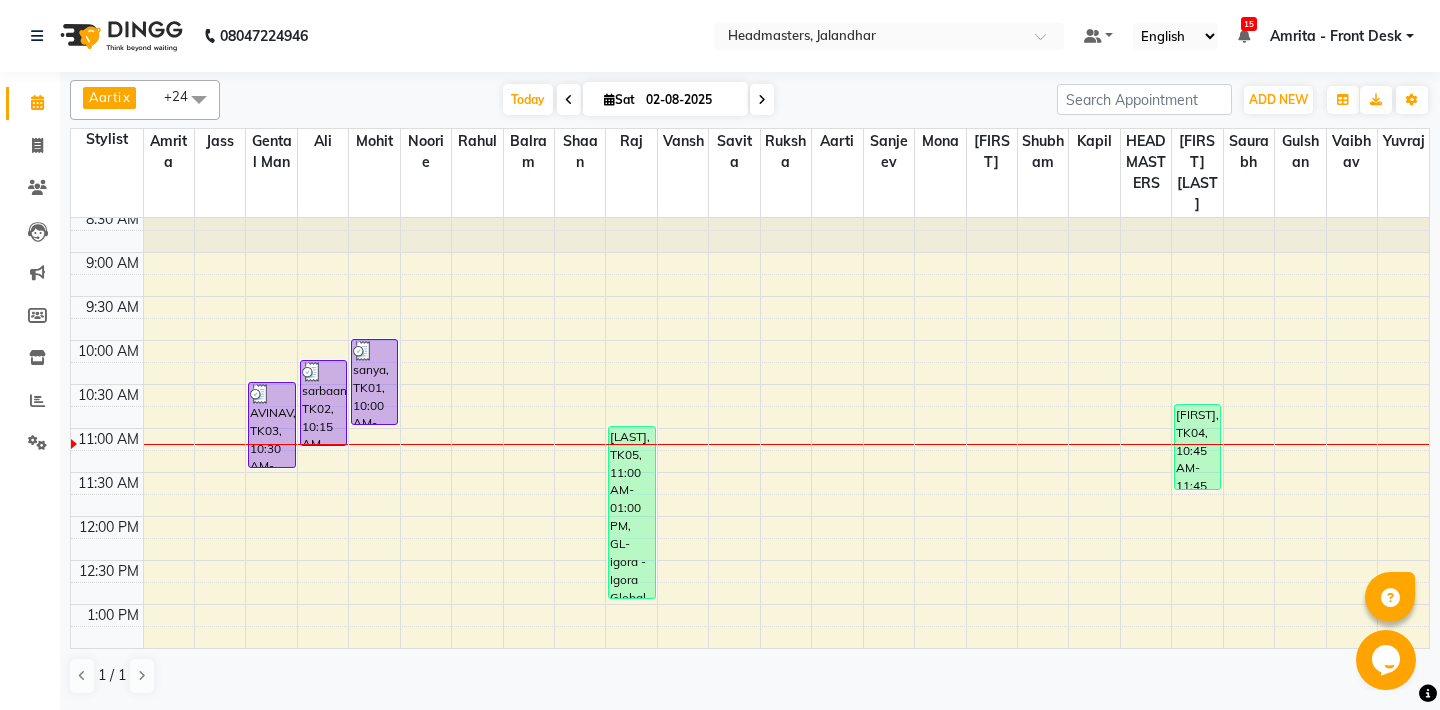 scroll, scrollTop: 0, scrollLeft: 0, axis: both 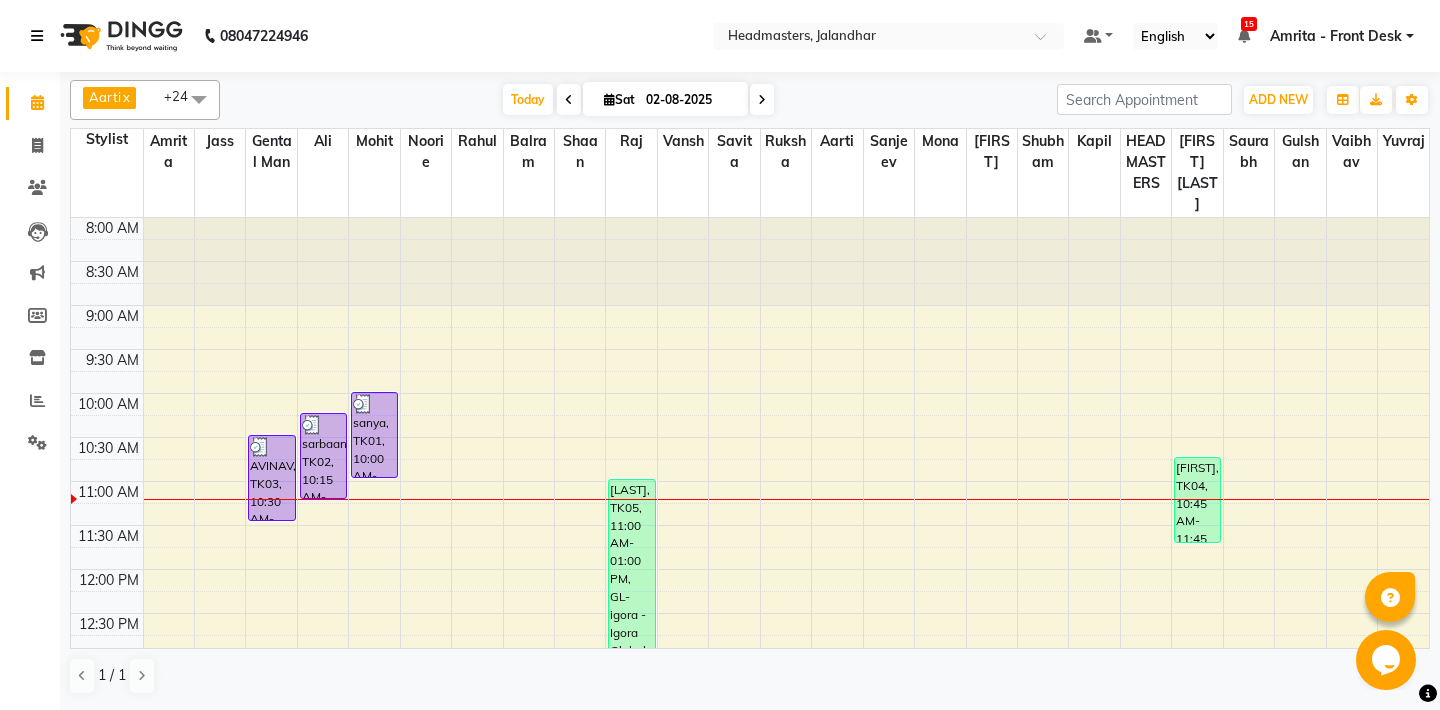 click at bounding box center (37, 36) 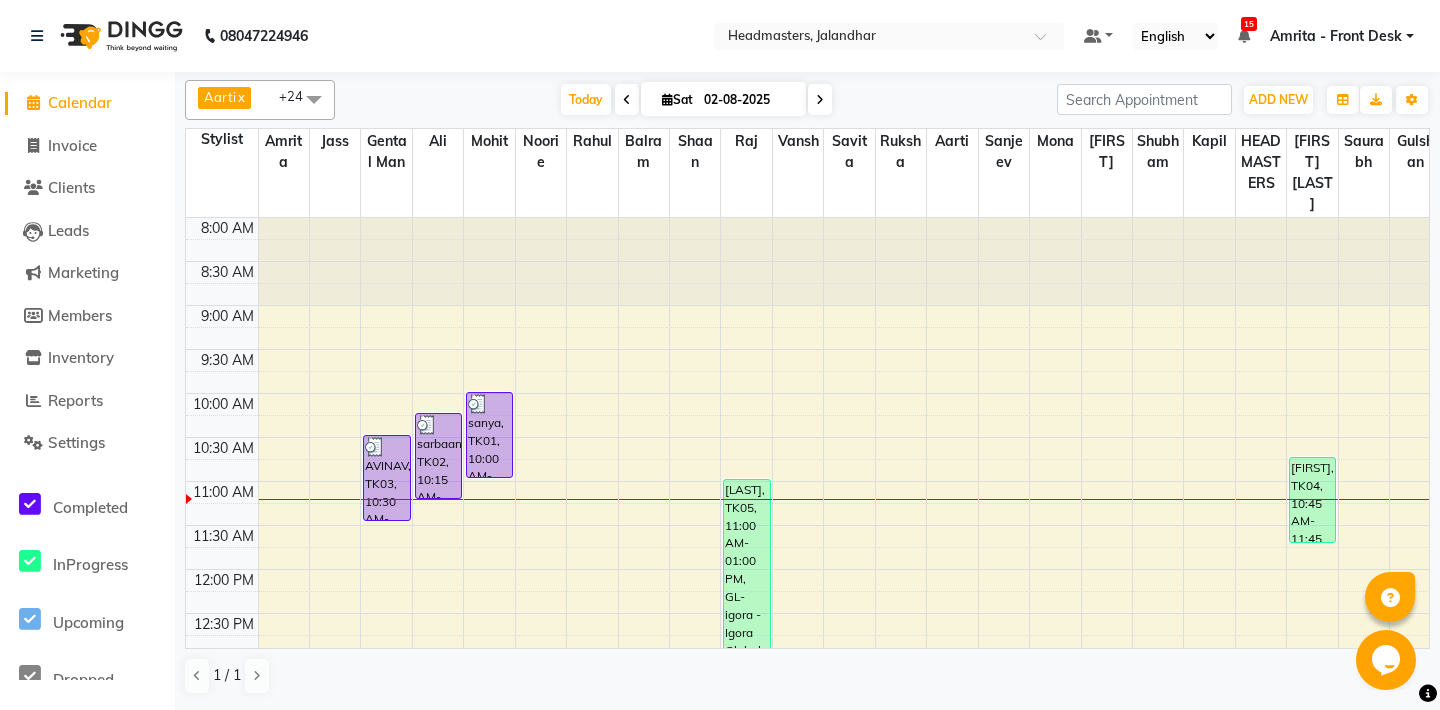 click 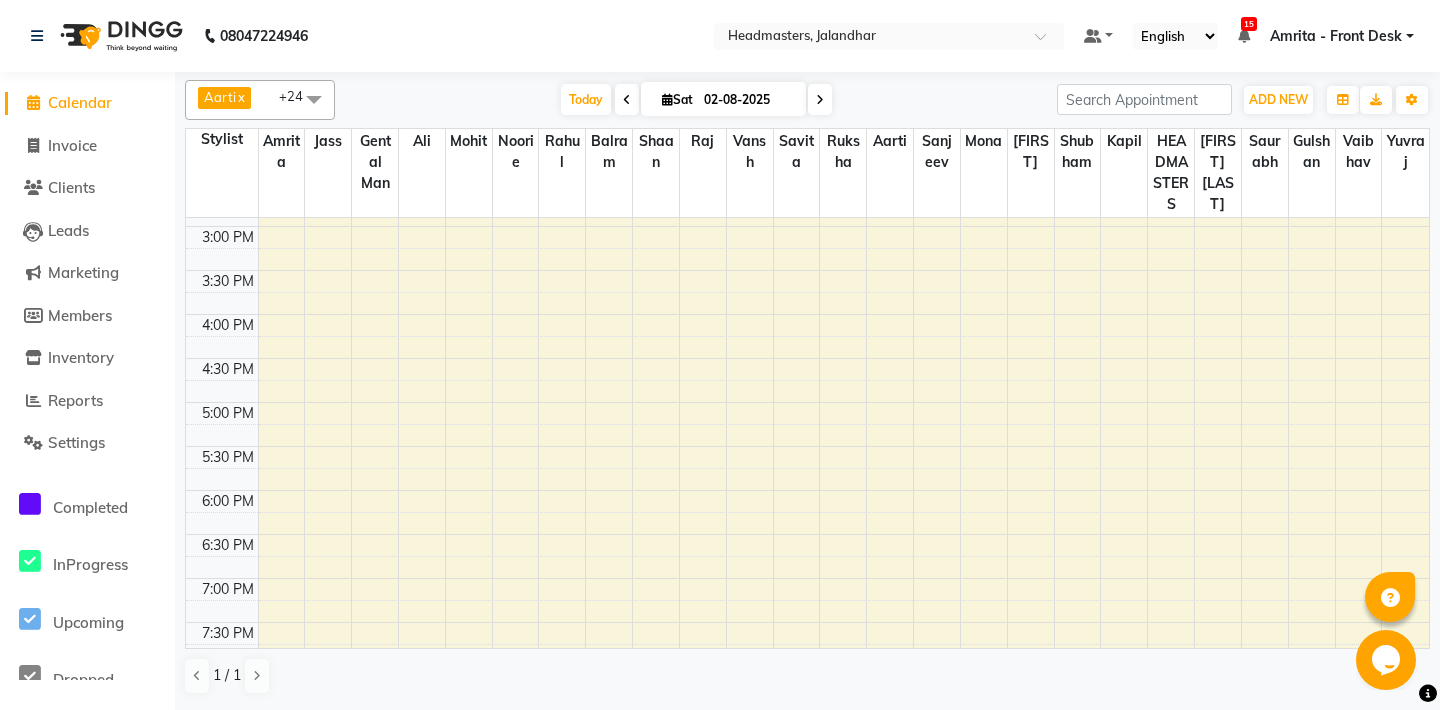 scroll, scrollTop: 462, scrollLeft: 0, axis: vertical 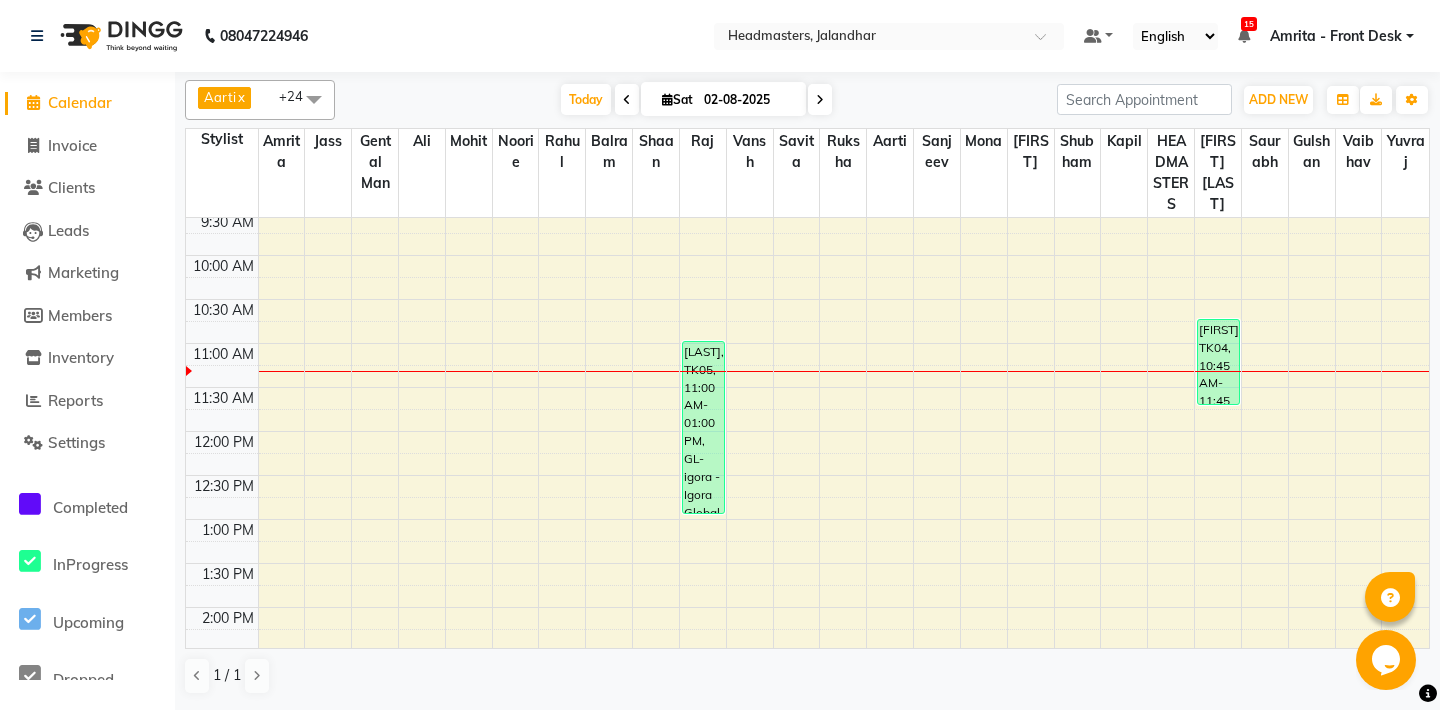 click on "[LAST], TK05, 11:00 AM-01:00 PM, GL-igora - Igora Global    KaraN, TK04, 10:45 AM-11:45 AM, HCG - Hair Cut by Senior Hair Stylist" at bounding box center (807, 695) 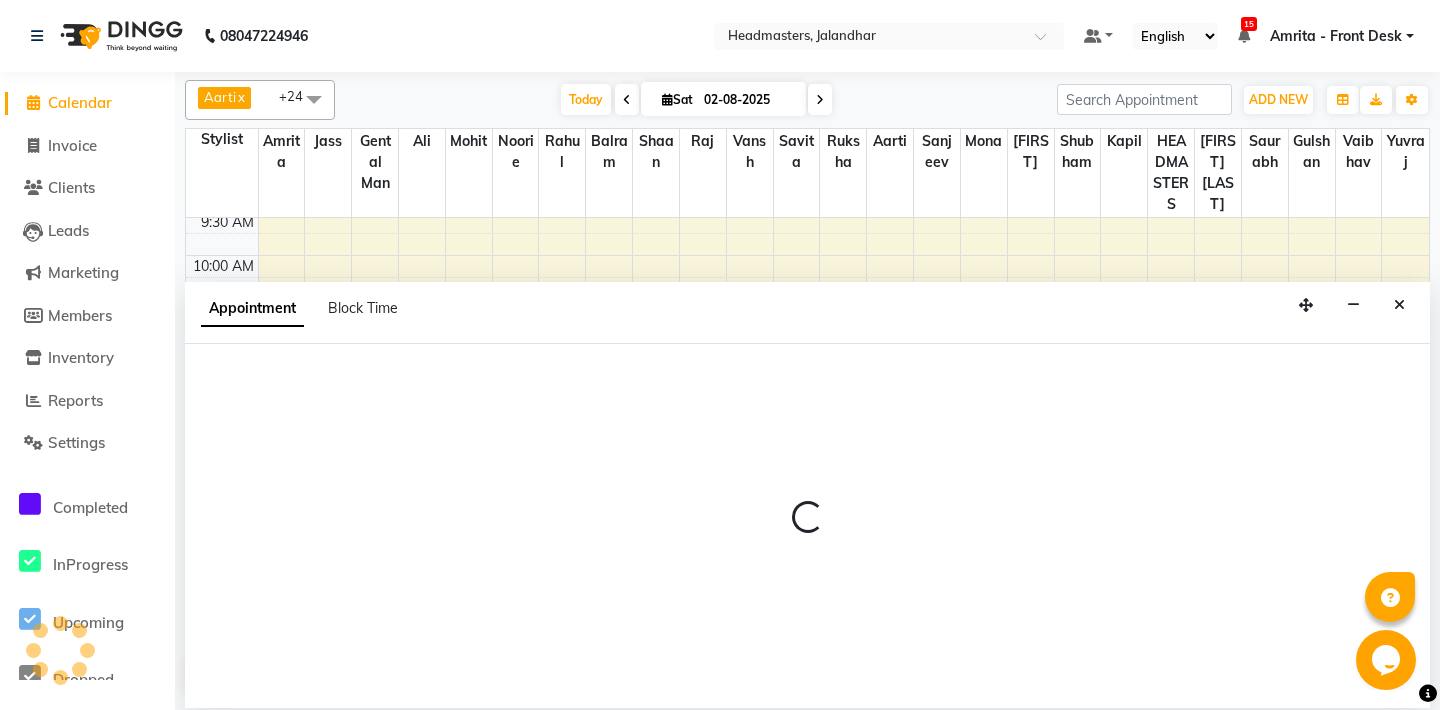 select on "60721" 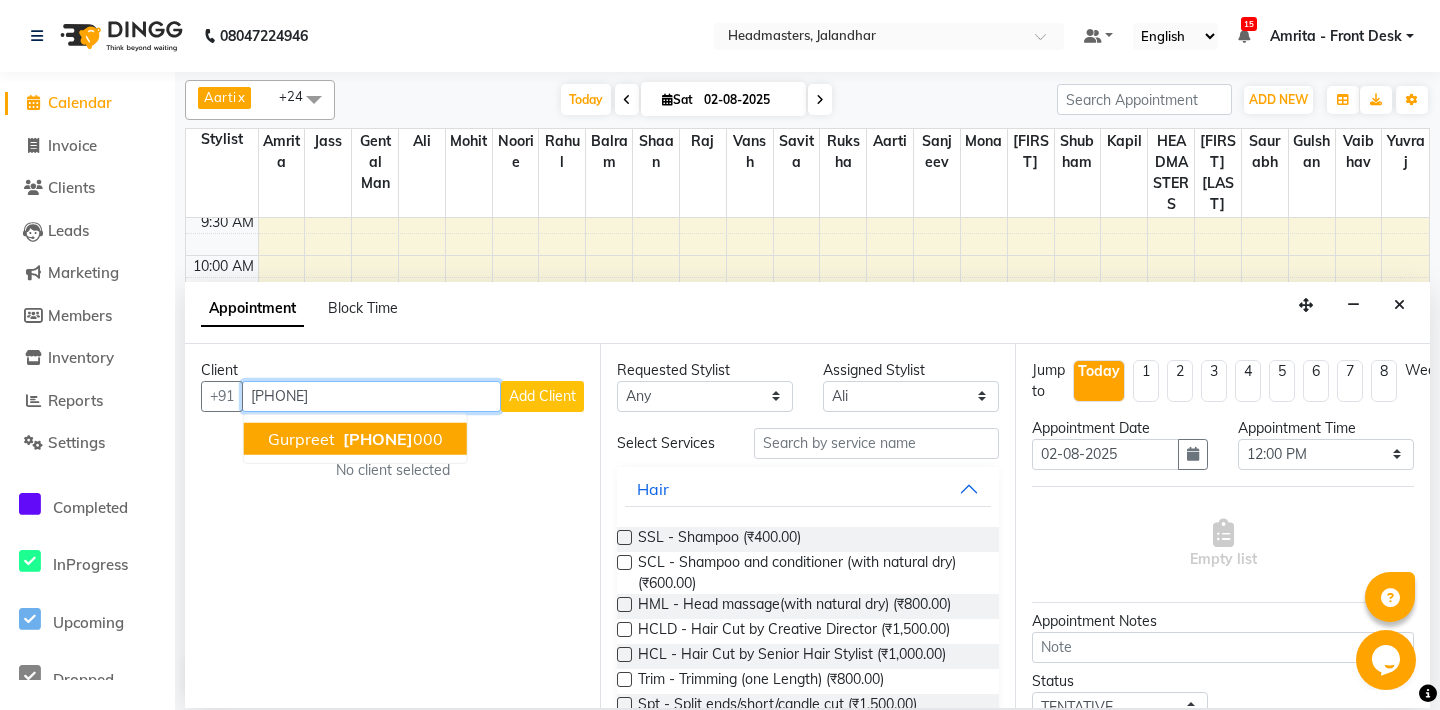 click on "[PHONE]" at bounding box center (378, 439) 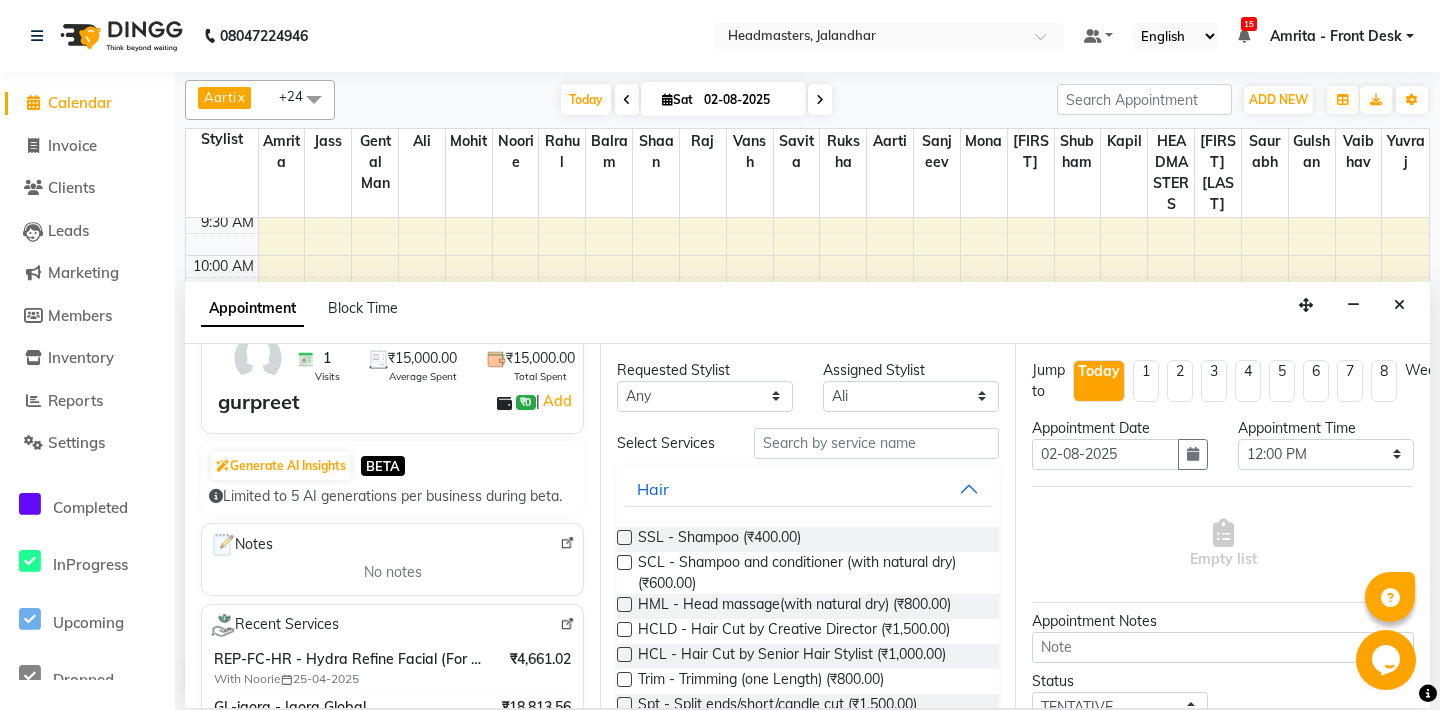 scroll, scrollTop: 0, scrollLeft: 0, axis: both 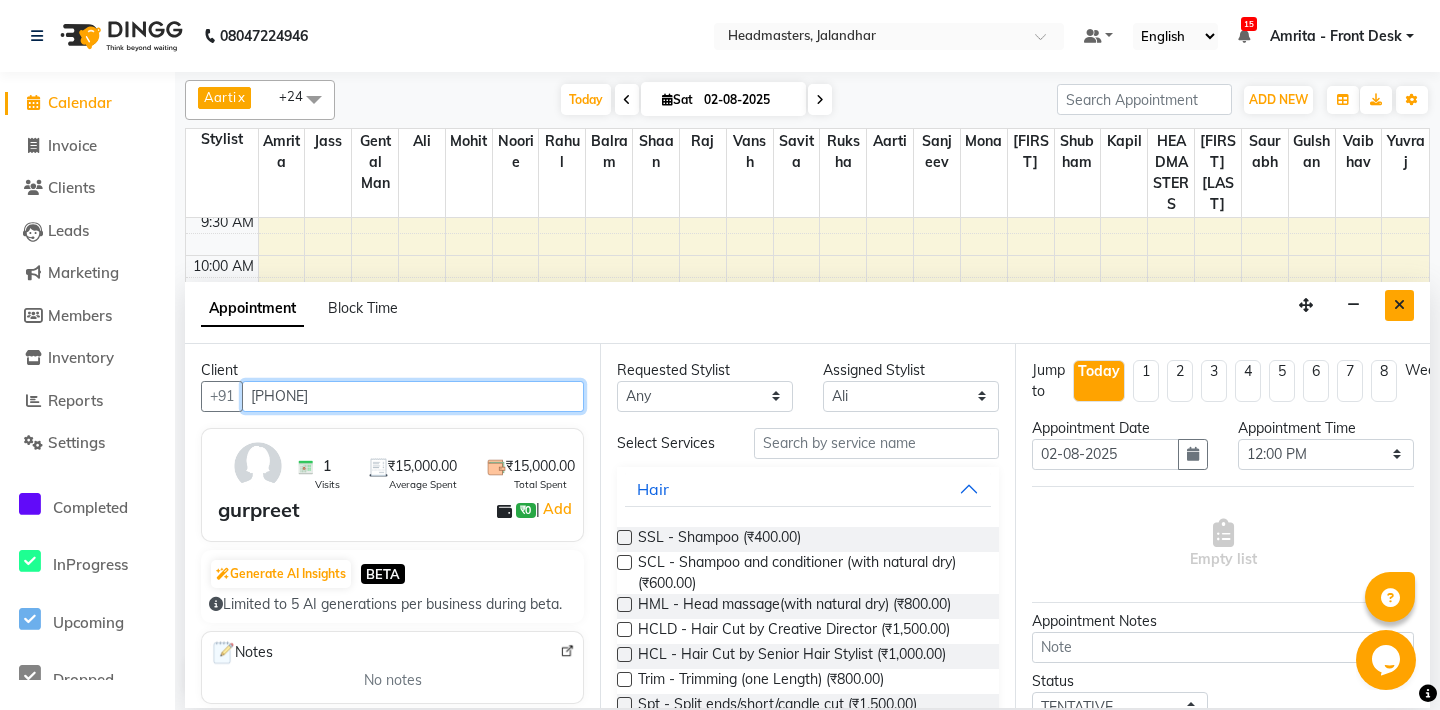 type on "[PHONE]" 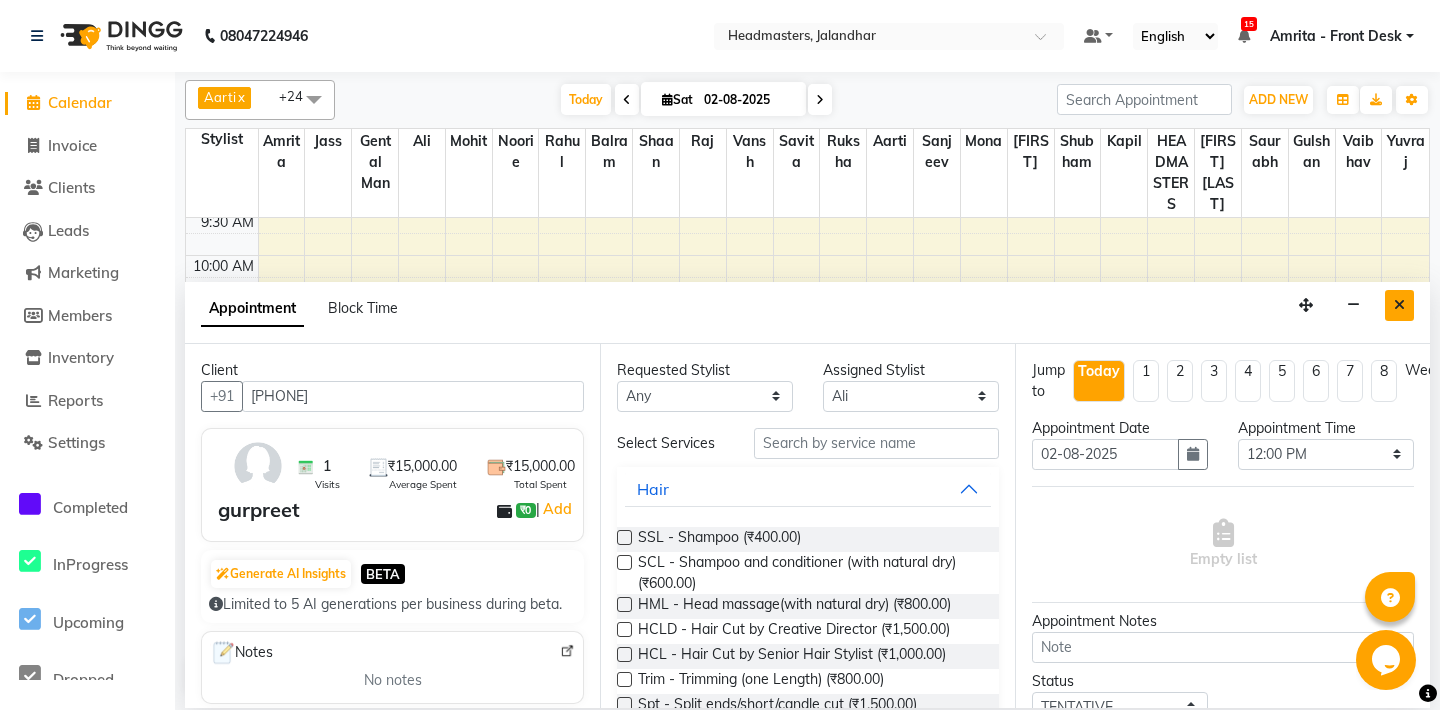 click at bounding box center (1399, 305) 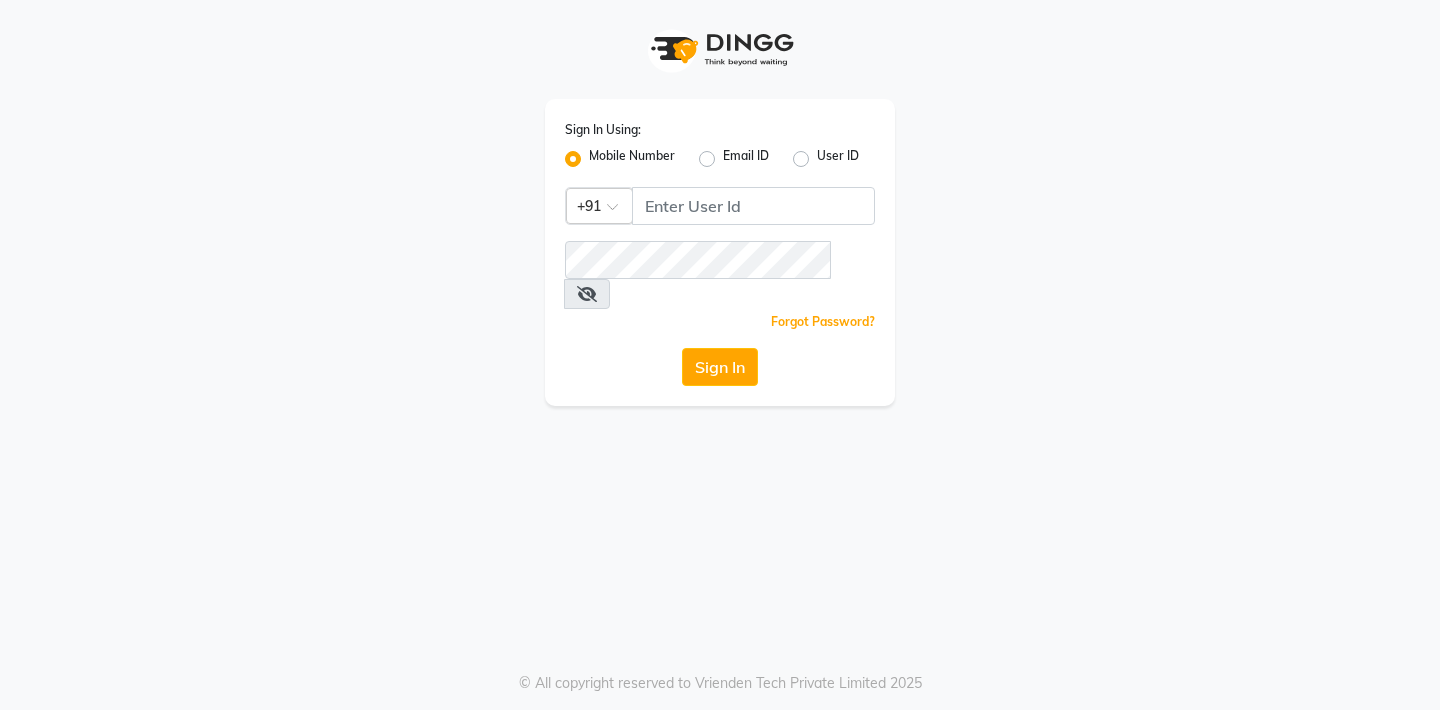 scroll, scrollTop: 0, scrollLeft: 0, axis: both 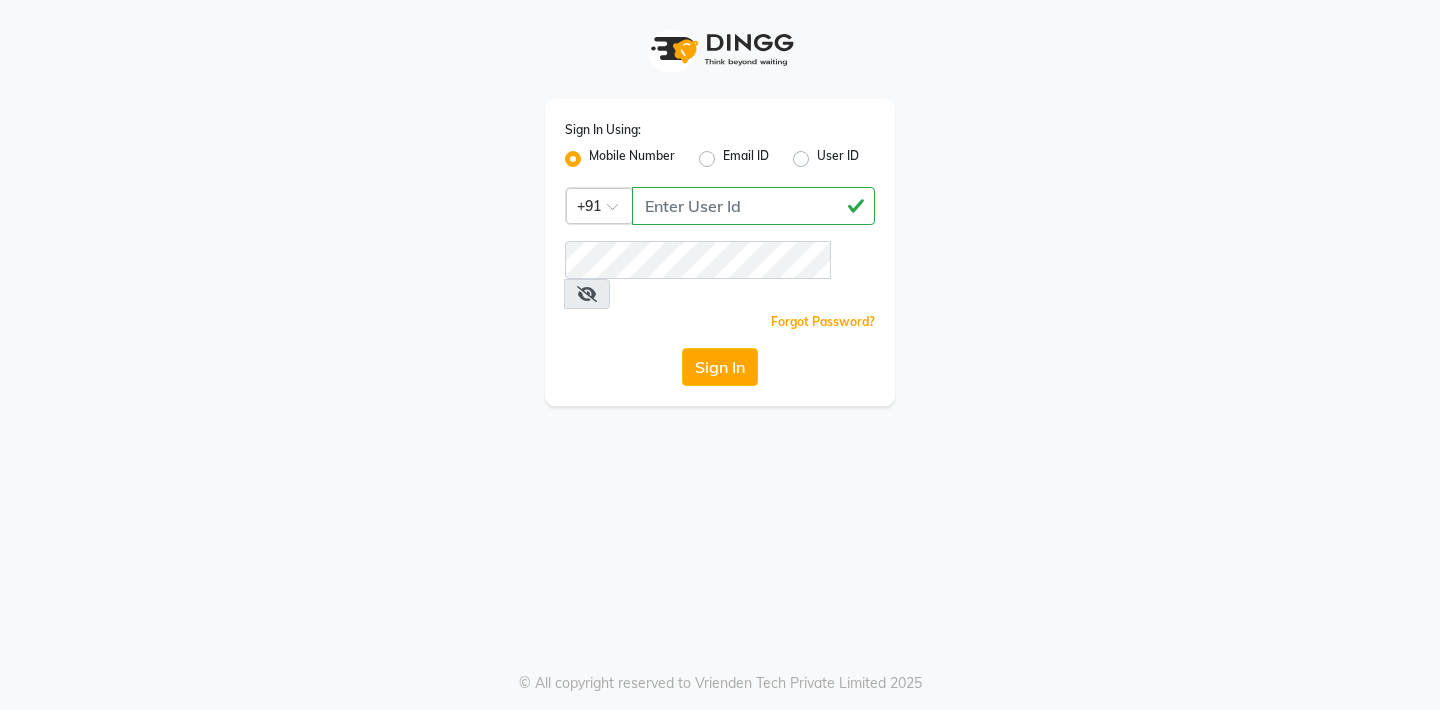 type on "[NUMBER]" 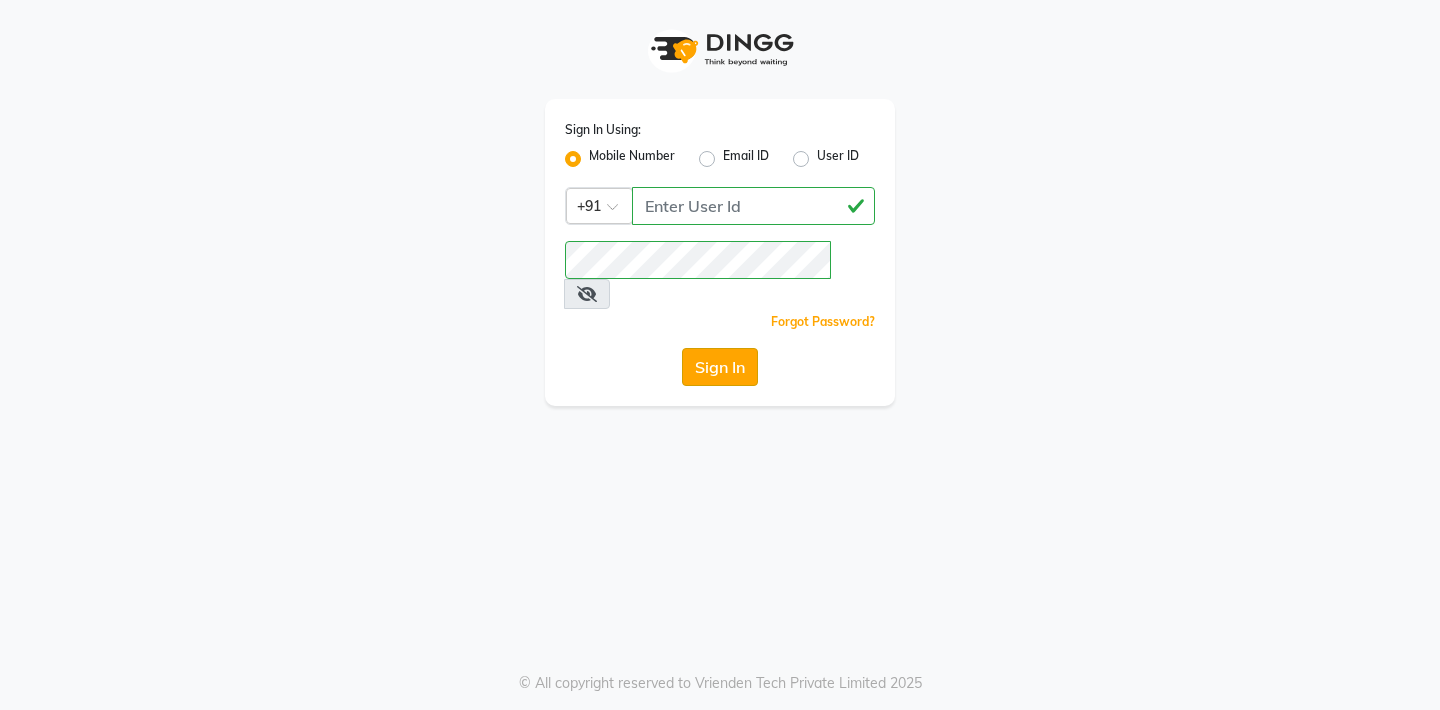 click on "Sign In" 